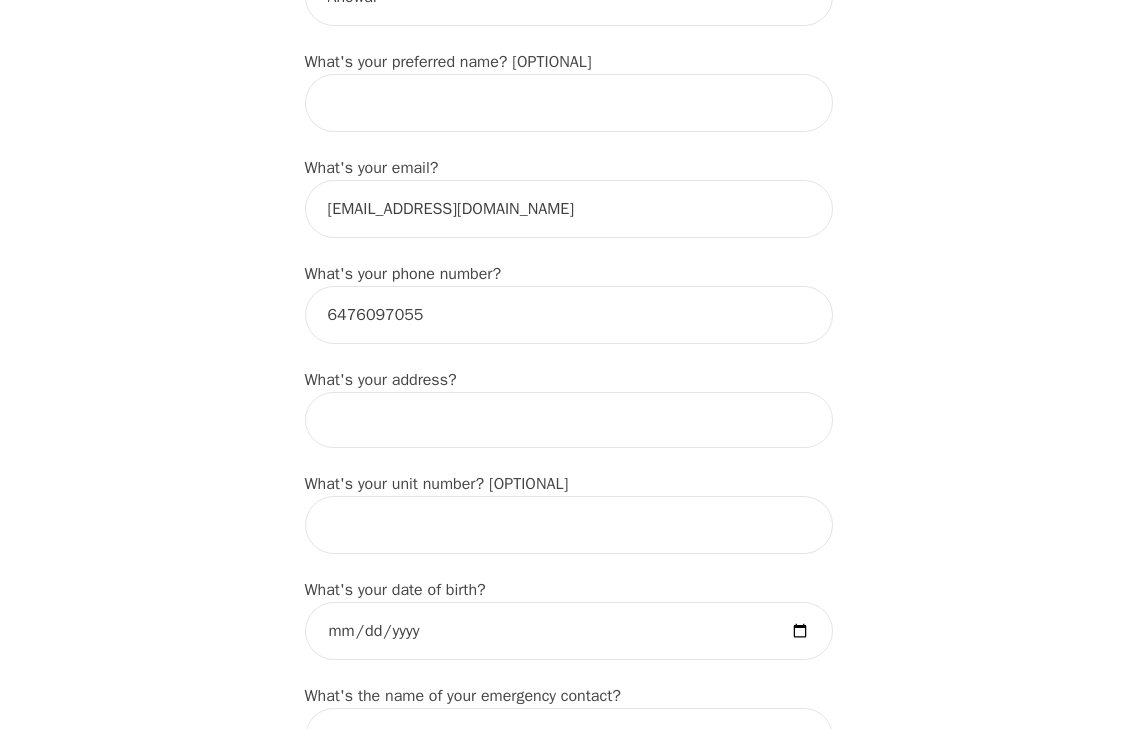 scroll, scrollTop: 600, scrollLeft: 0, axis: vertical 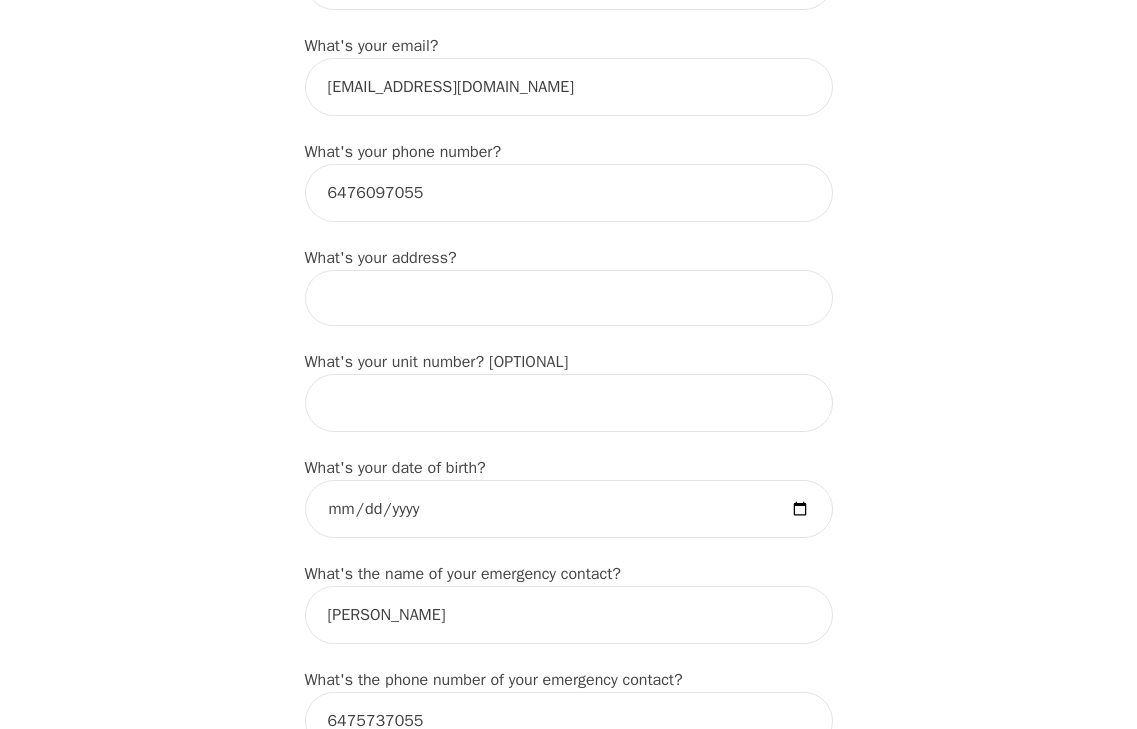 click at bounding box center [569, 298] 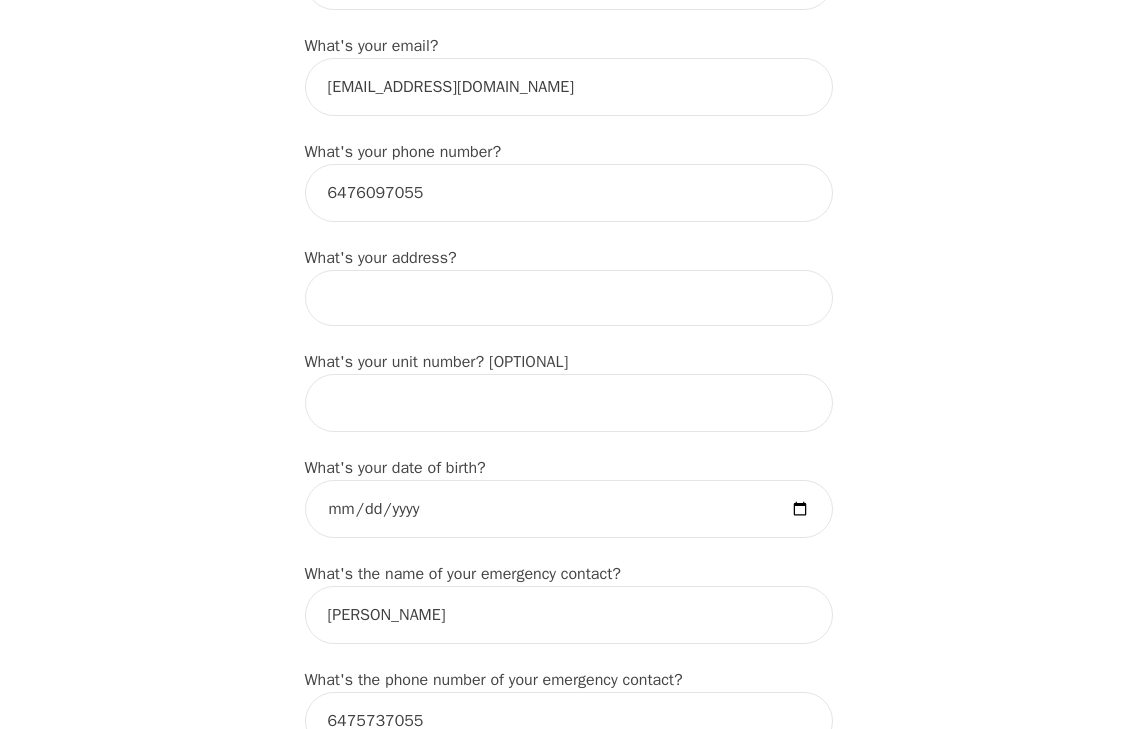 type on "[STREET_ADDRESS]" 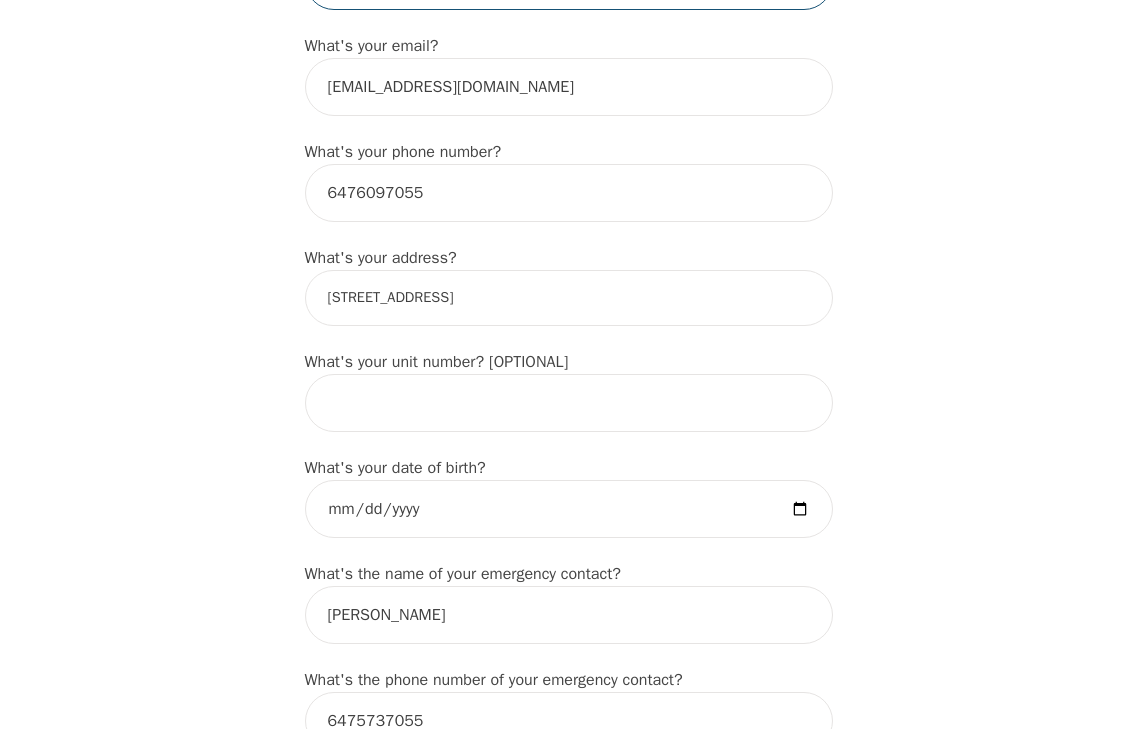 type on "Antora" 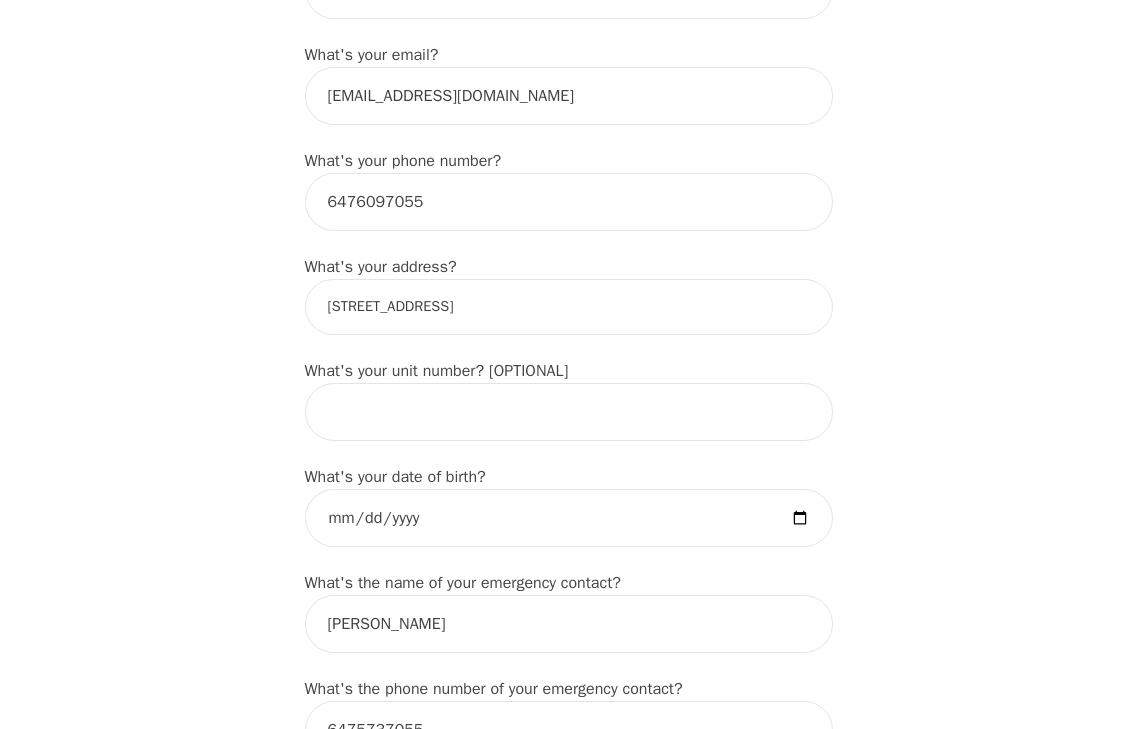 scroll, scrollTop: 600, scrollLeft: 0, axis: vertical 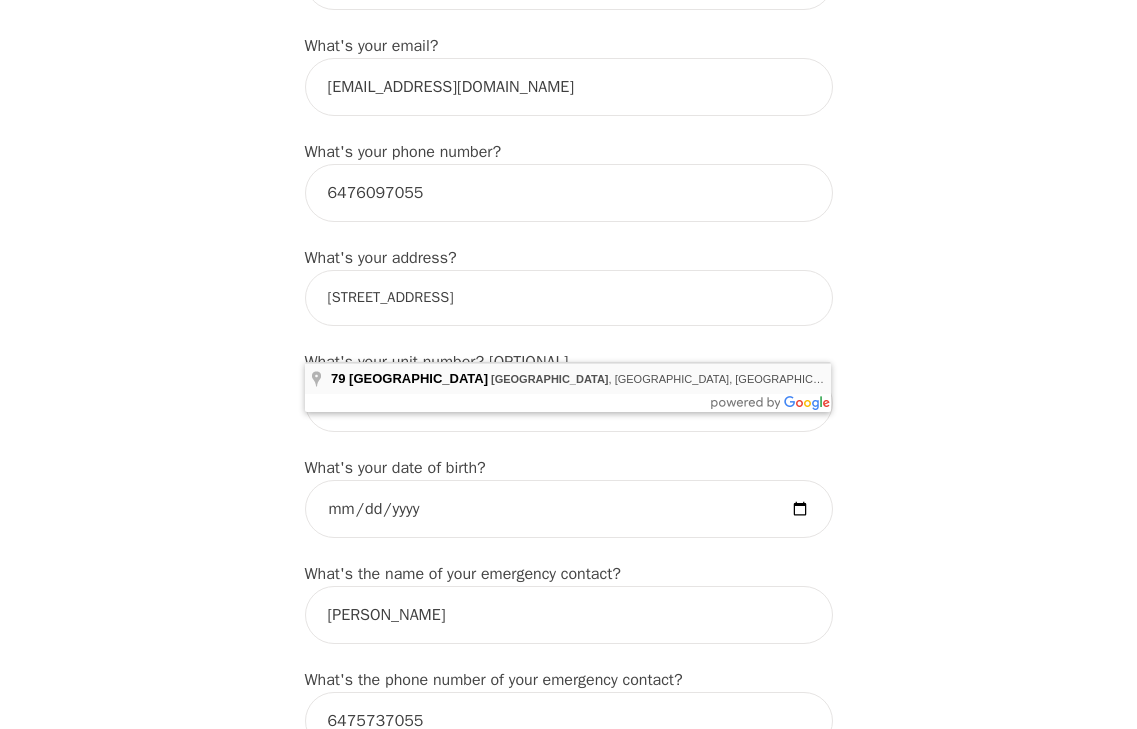 type on "[STREET_ADDRESS]" 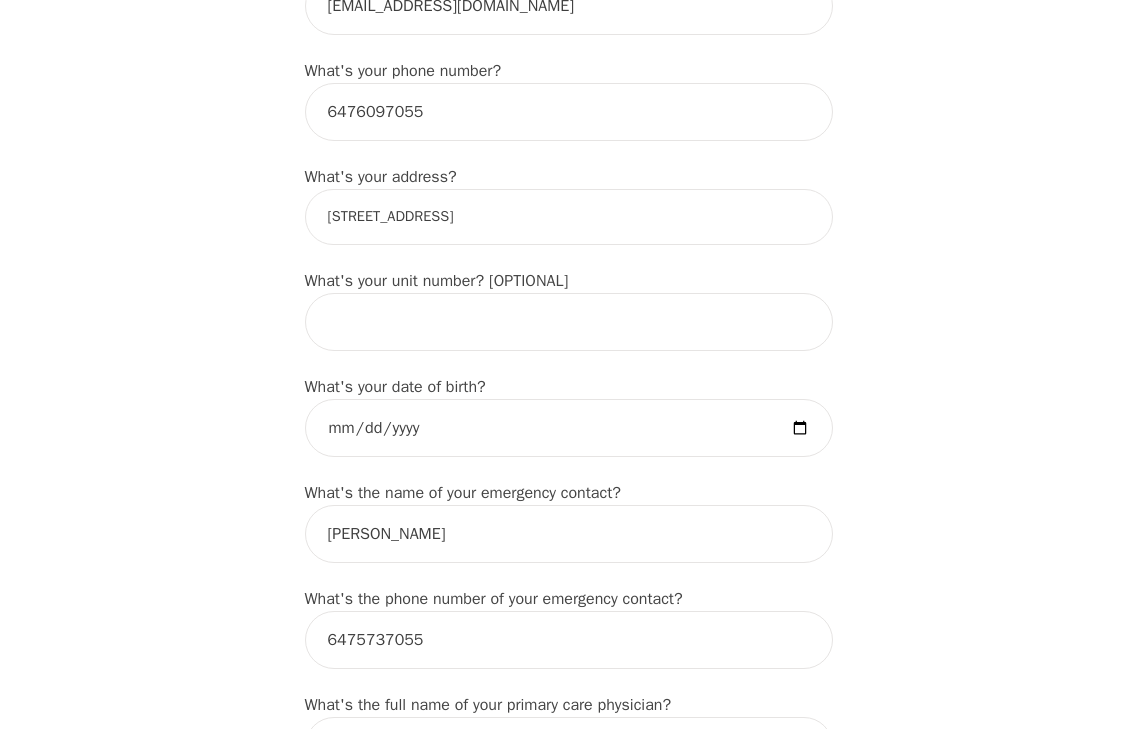 scroll, scrollTop: 800, scrollLeft: 0, axis: vertical 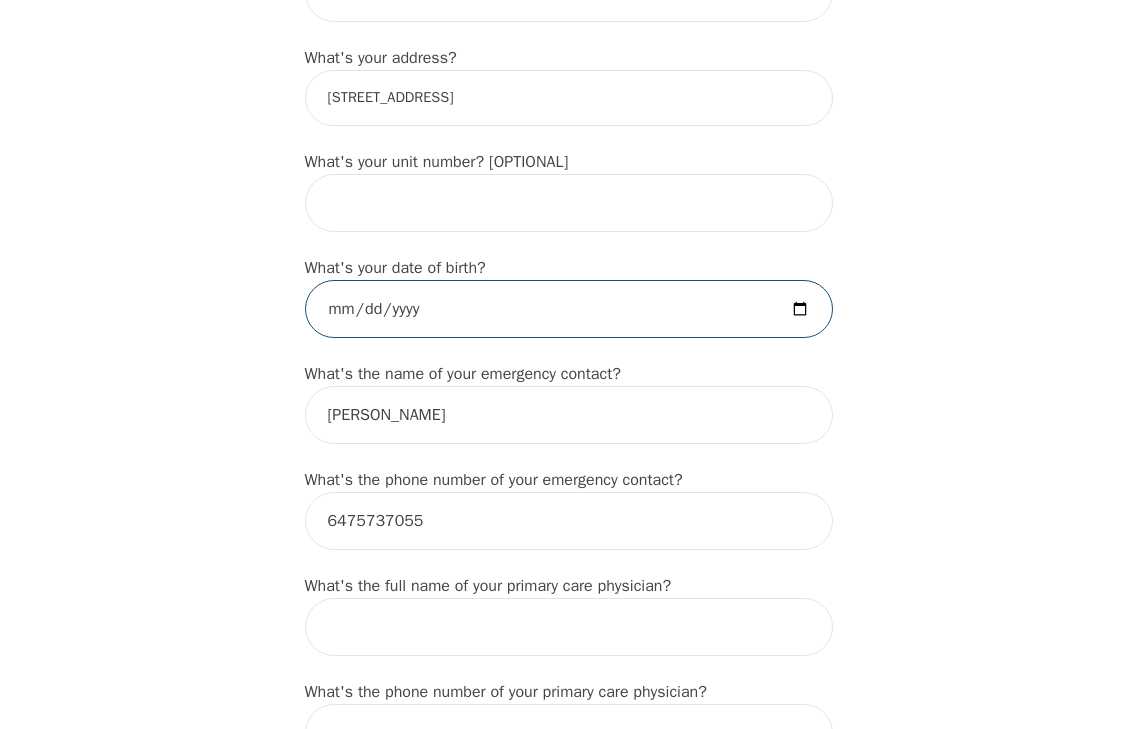click at bounding box center [569, 309] 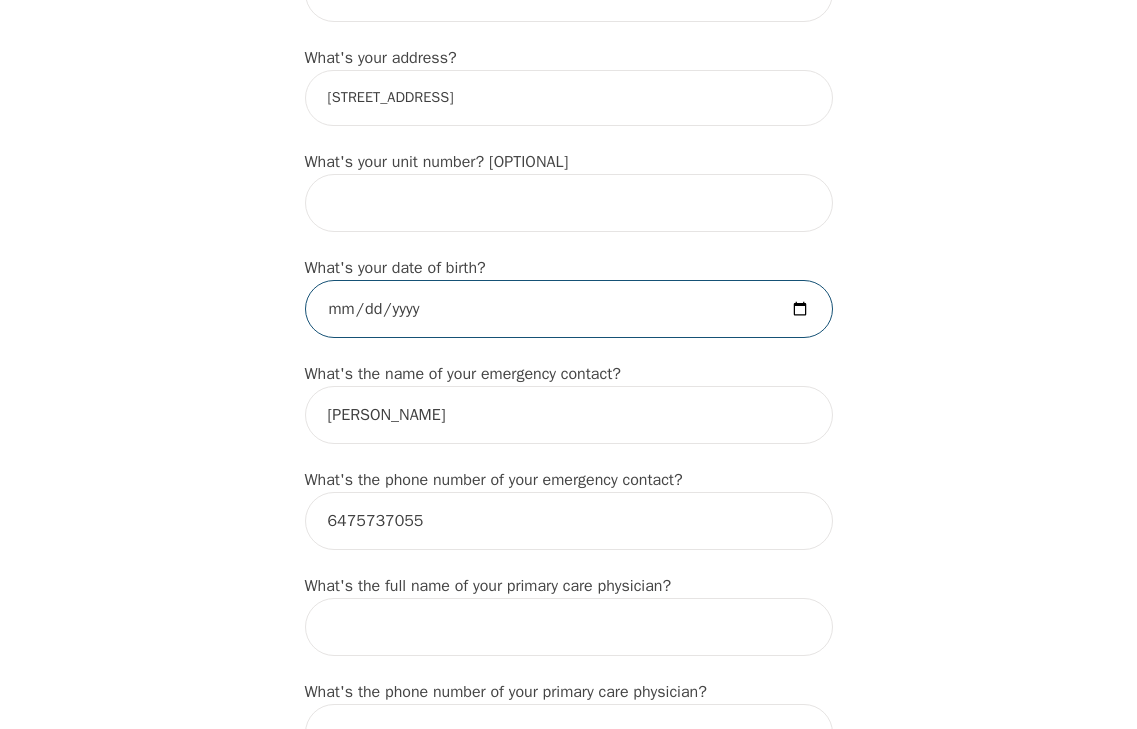 type on "[DATE]" 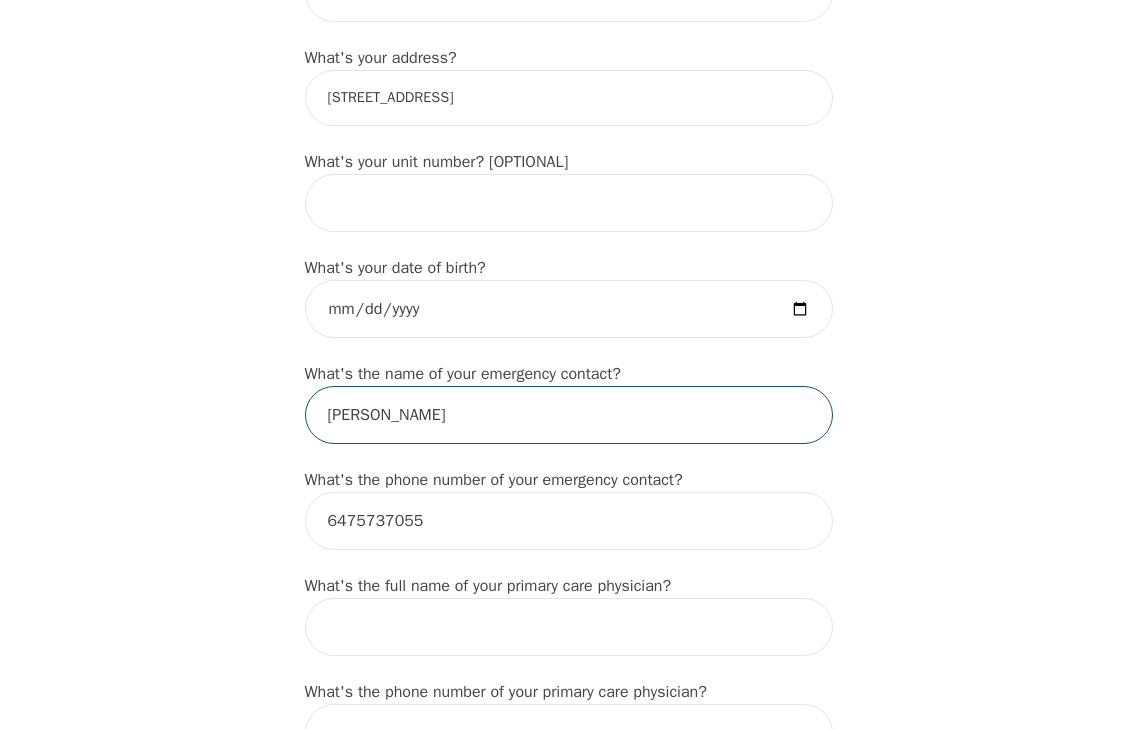 click on "[PERSON_NAME]" at bounding box center [569, 415] 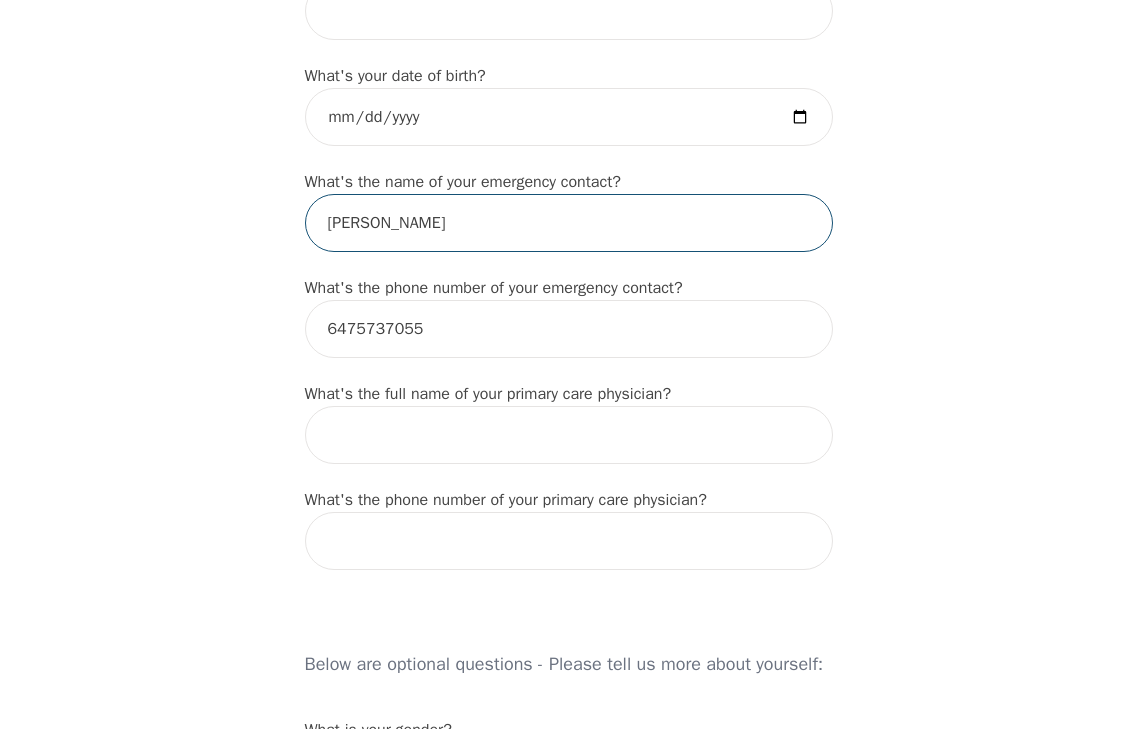 scroll, scrollTop: 1000, scrollLeft: 0, axis: vertical 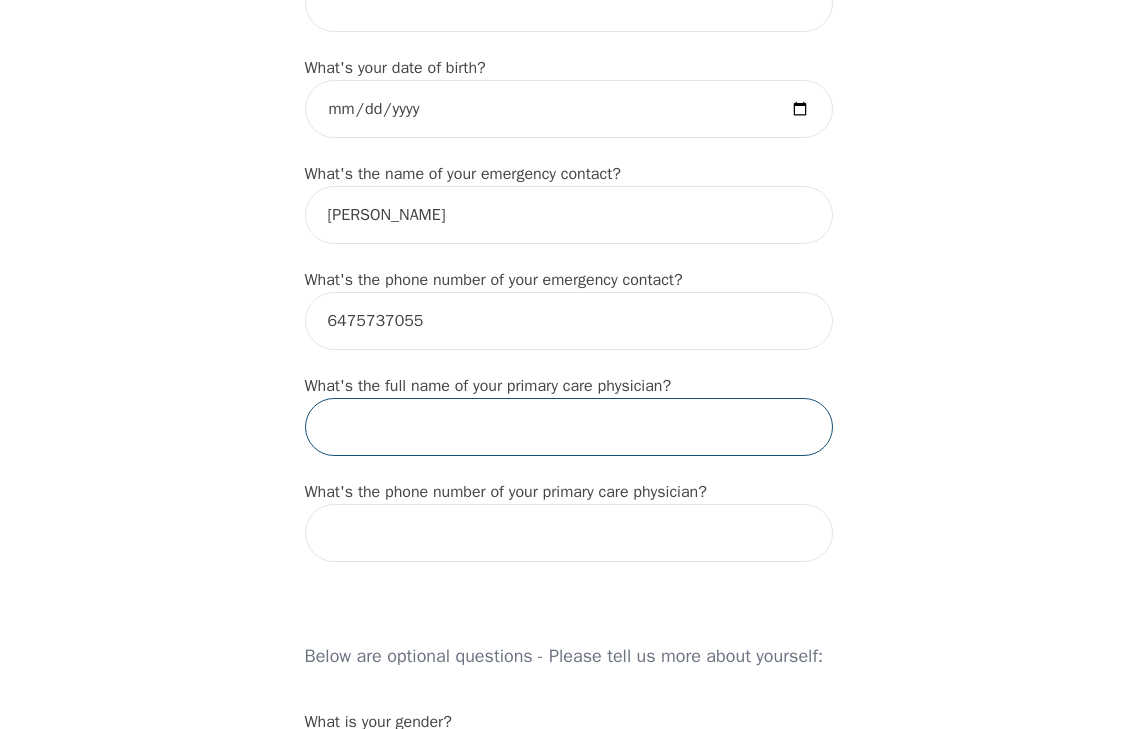 click at bounding box center [569, 427] 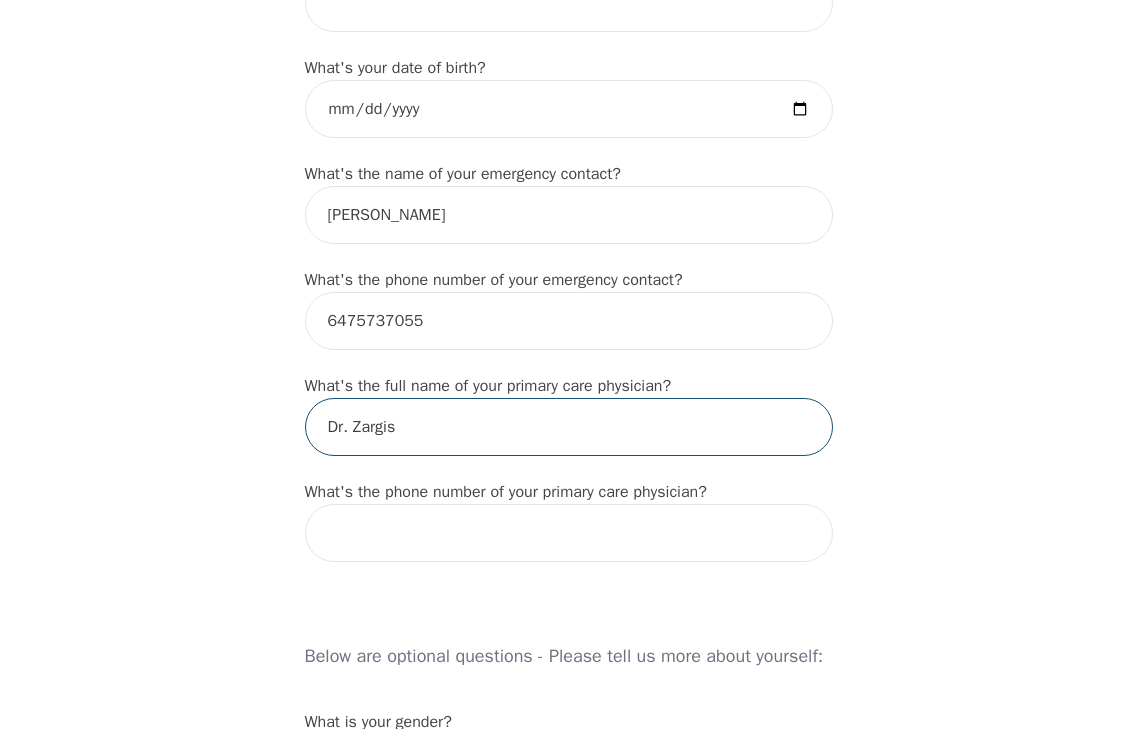 type on "Dr. Zargis" 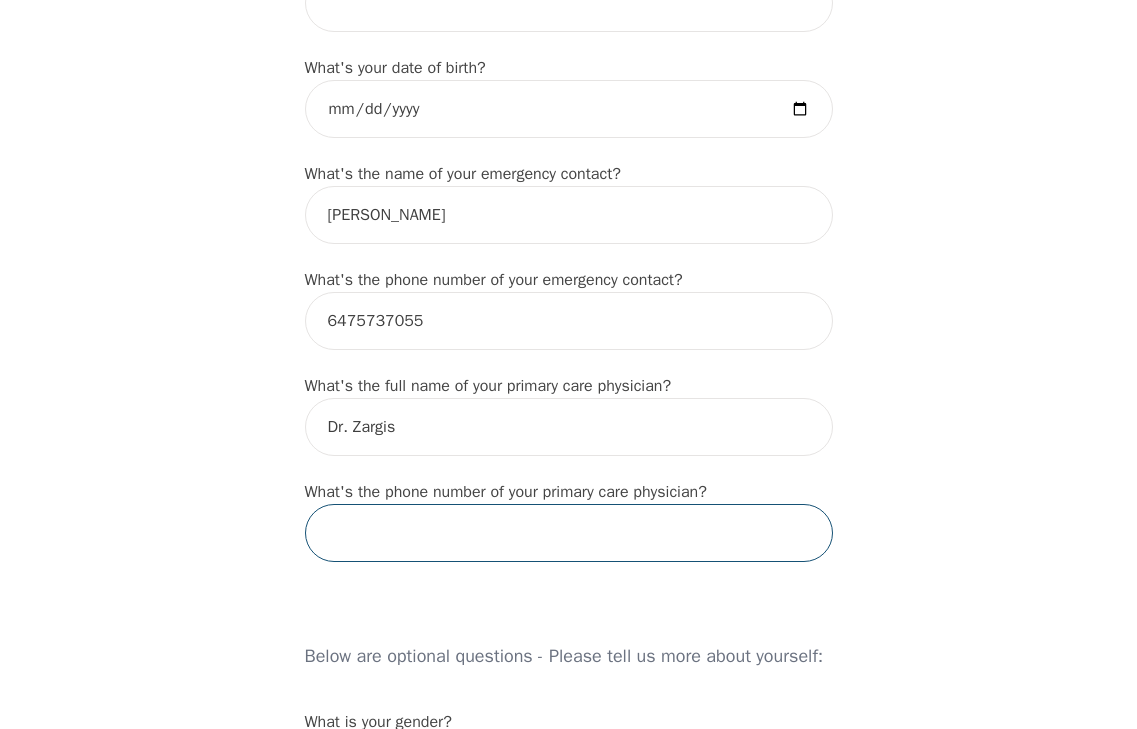 click at bounding box center [569, 533] 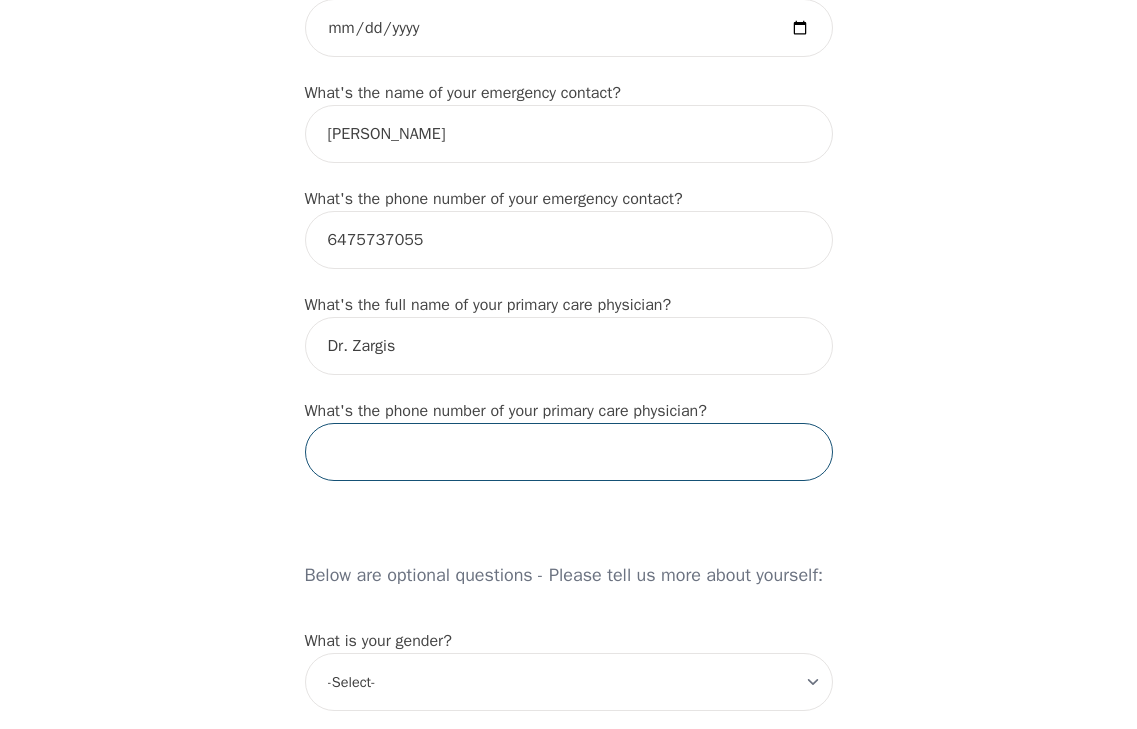 scroll, scrollTop: 1300, scrollLeft: 0, axis: vertical 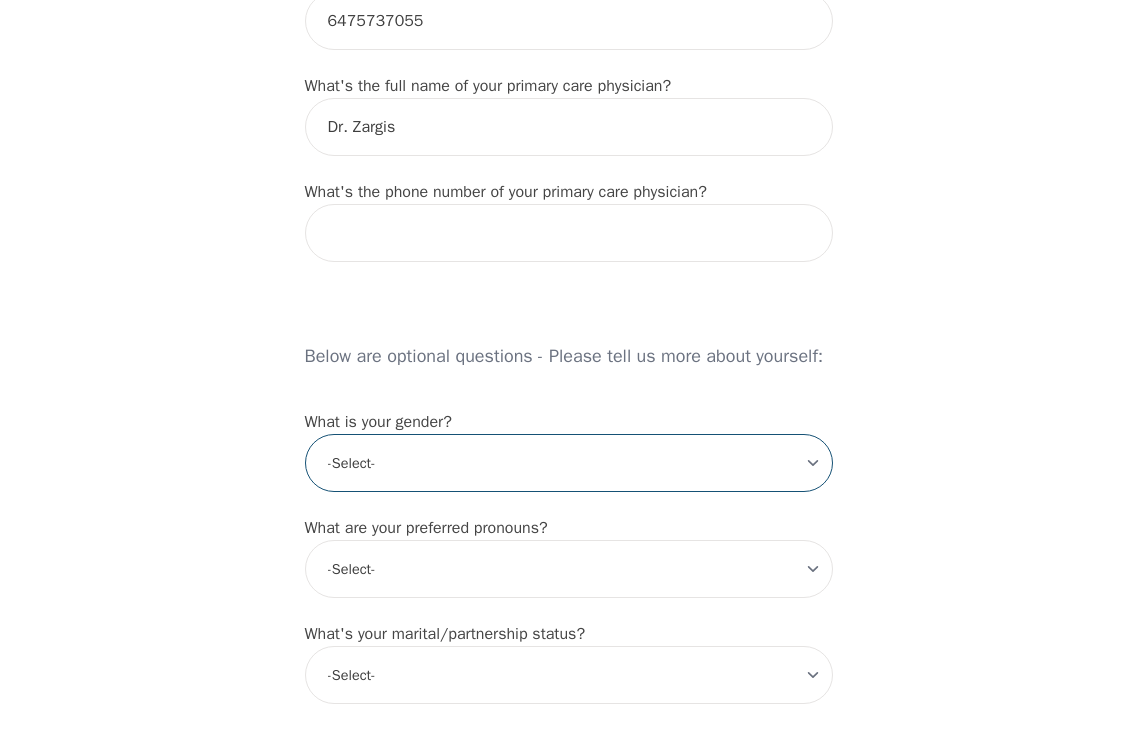 click on "-Select- [DEMOGRAPHIC_DATA] [DEMOGRAPHIC_DATA] [DEMOGRAPHIC_DATA] [DEMOGRAPHIC_DATA] [DEMOGRAPHIC_DATA] prefer_not_to_say" at bounding box center [569, 463] 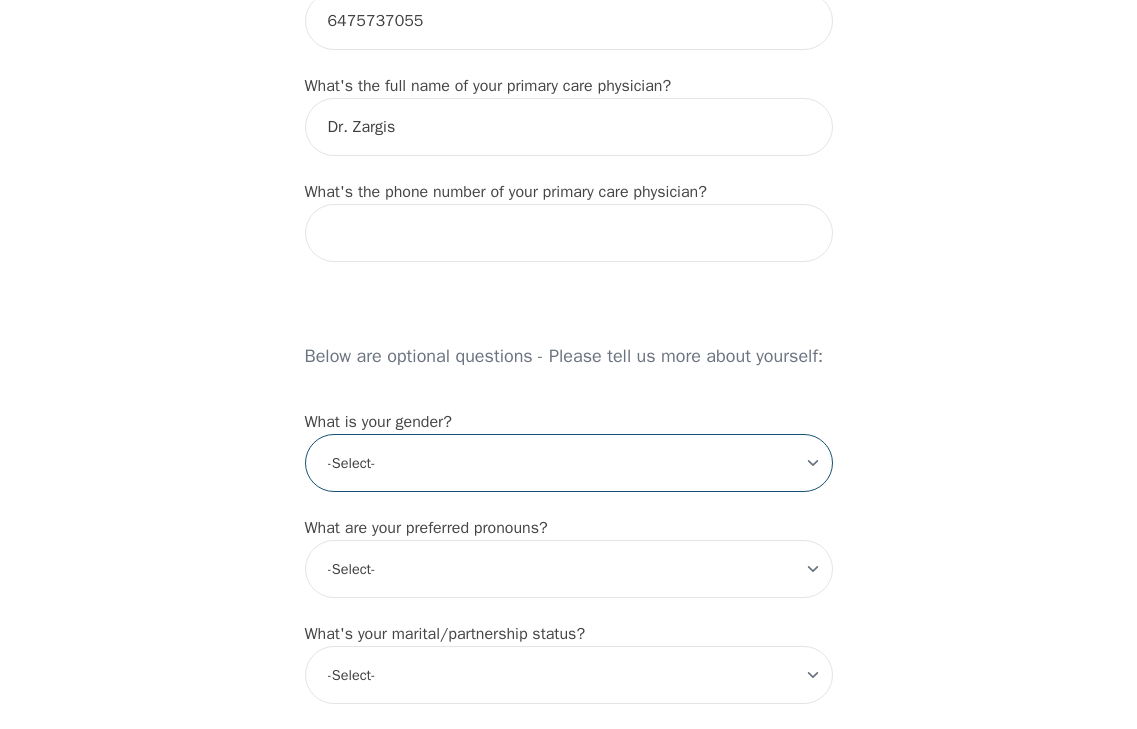 select on "[DEMOGRAPHIC_DATA]" 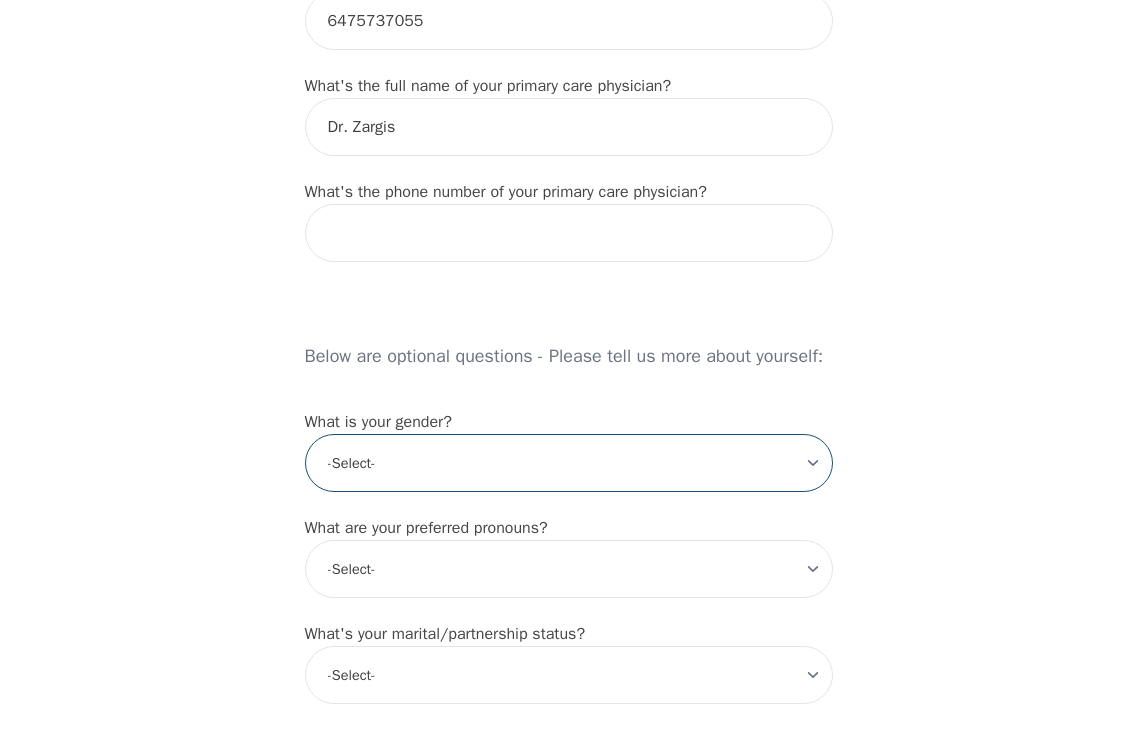 click on "-Select- [DEMOGRAPHIC_DATA] [DEMOGRAPHIC_DATA] [DEMOGRAPHIC_DATA] [DEMOGRAPHIC_DATA] [DEMOGRAPHIC_DATA] prefer_not_to_say" at bounding box center [569, 463] 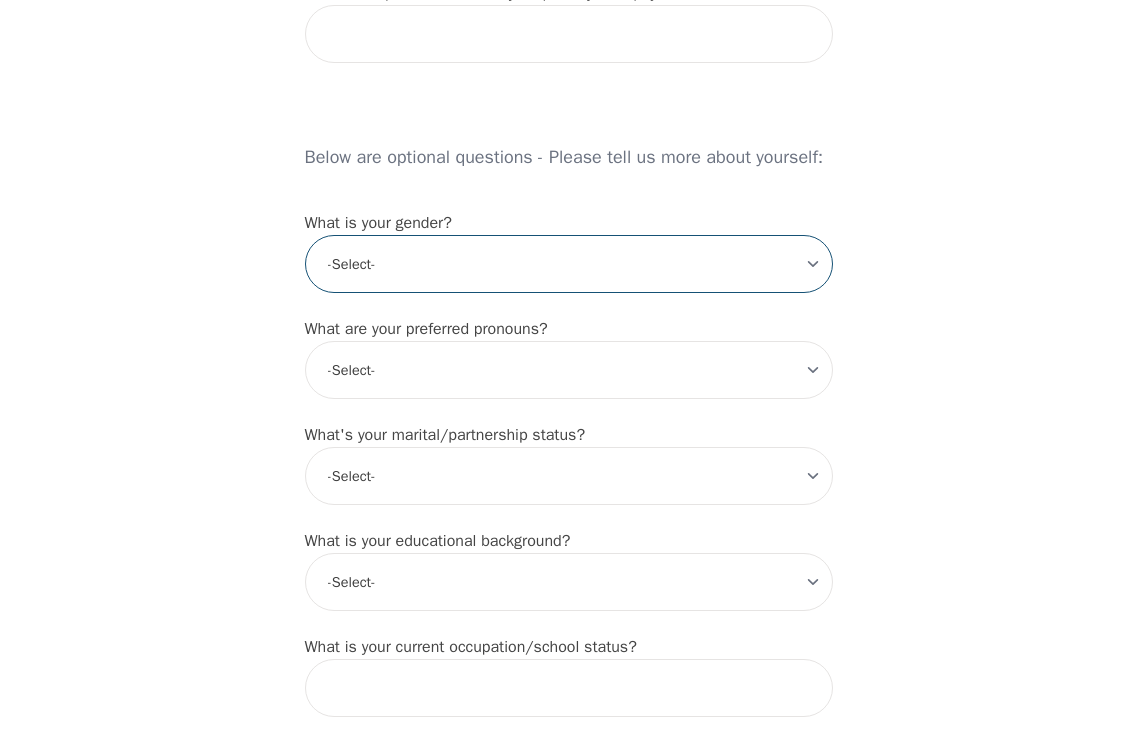 scroll, scrollTop: 1500, scrollLeft: 0, axis: vertical 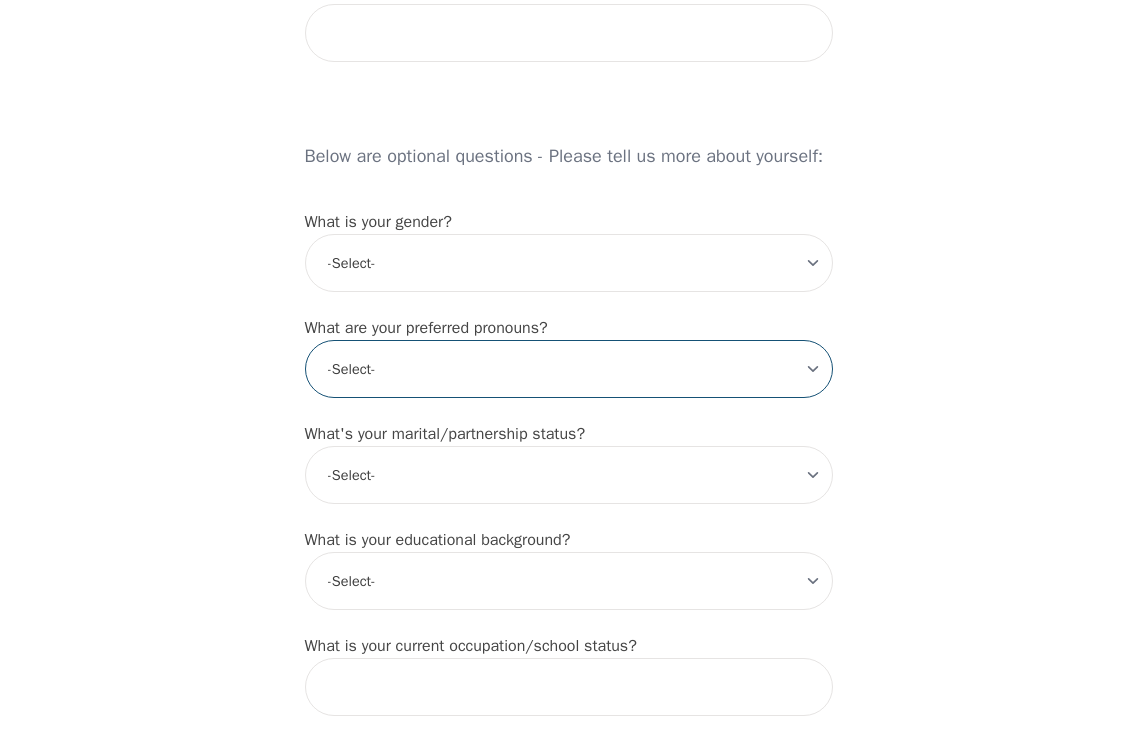 click on "-Select- he/him she/her they/them ze/zir xe/xem ey/em ve/ver tey/ter e/e per/per prefer_not_to_say" at bounding box center [569, 369] 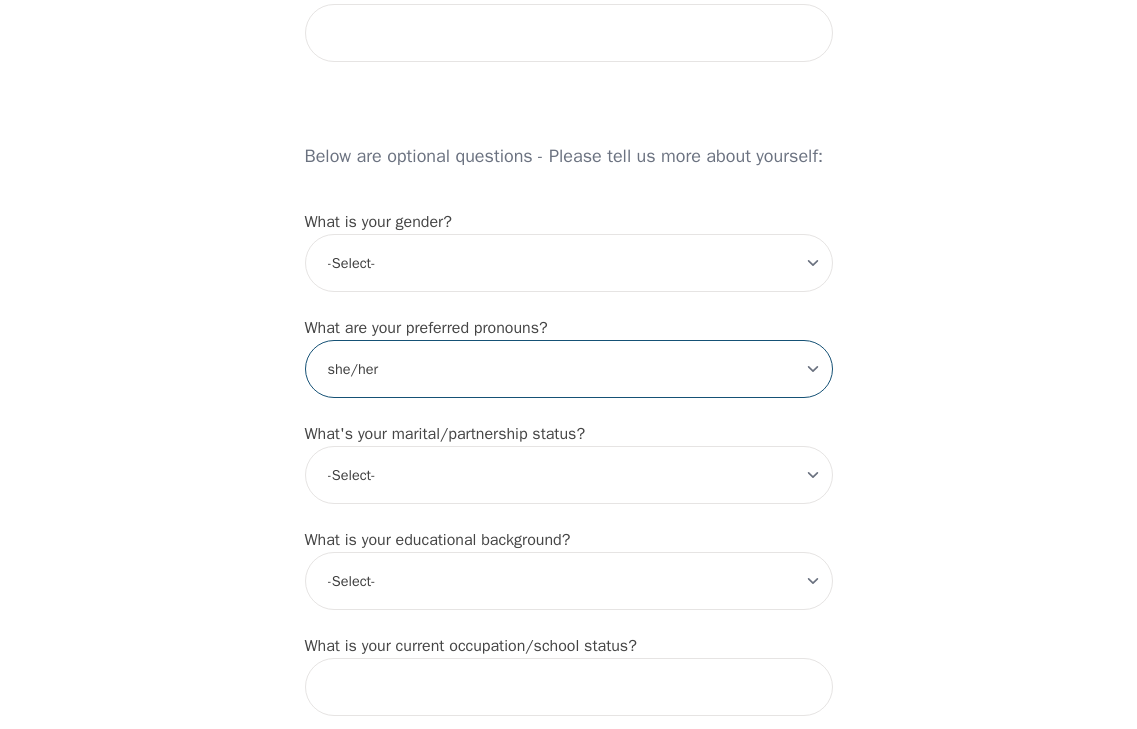 click on "-Select- he/him she/her they/them ze/zir xe/xem ey/em ve/ver tey/ter e/e per/per prefer_not_to_say" at bounding box center [569, 369] 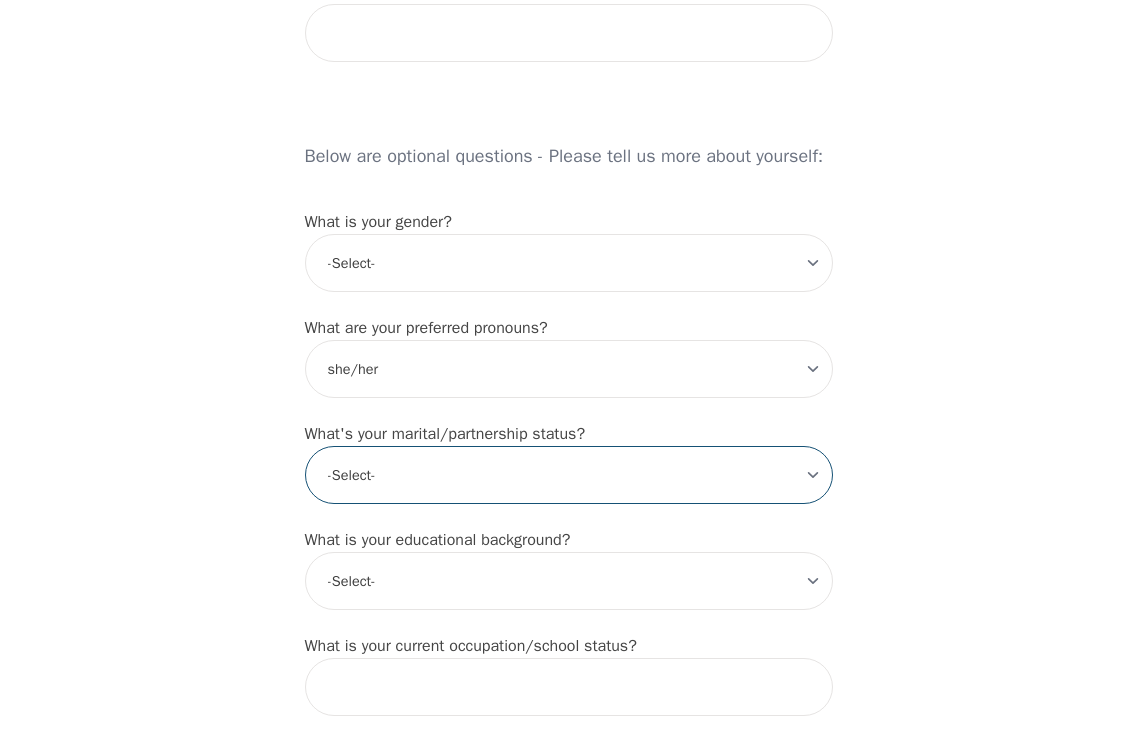 click on "-Select- Single Partnered Married Common Law Widowed Separated Divorced" at bounding box center [569, 475] 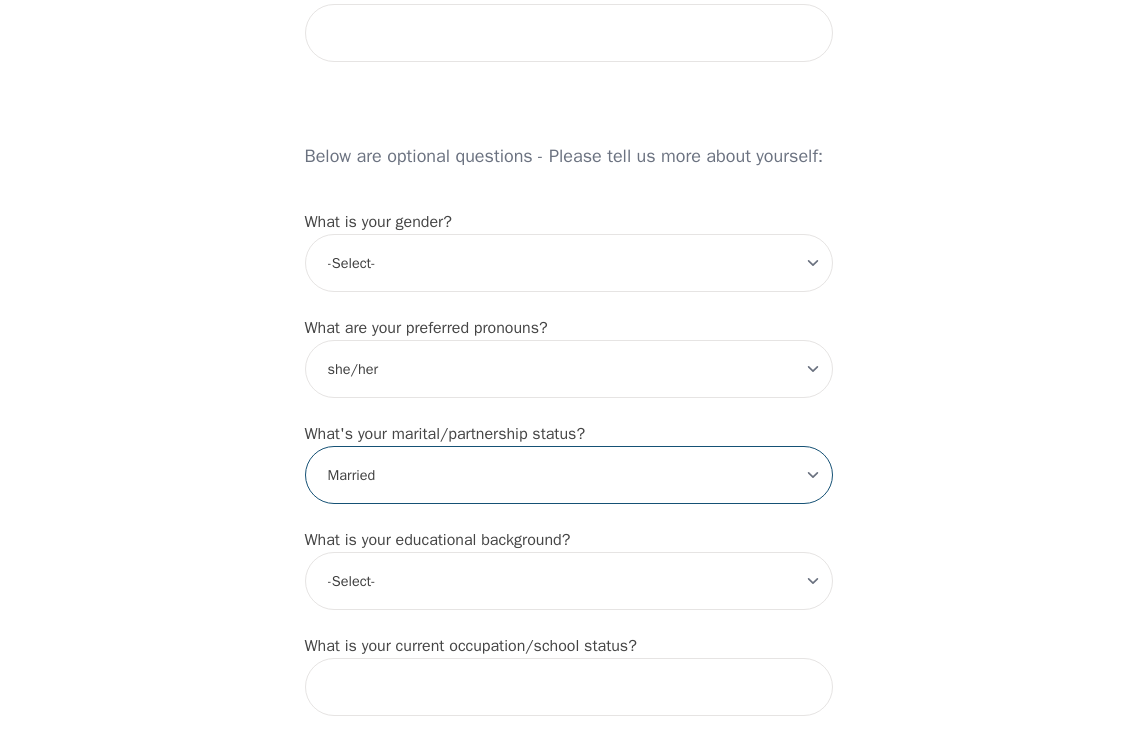 click on "-Select- Single Partnered Married Common Law Widowed Separated Divorced" at bounding box center [569, 475] 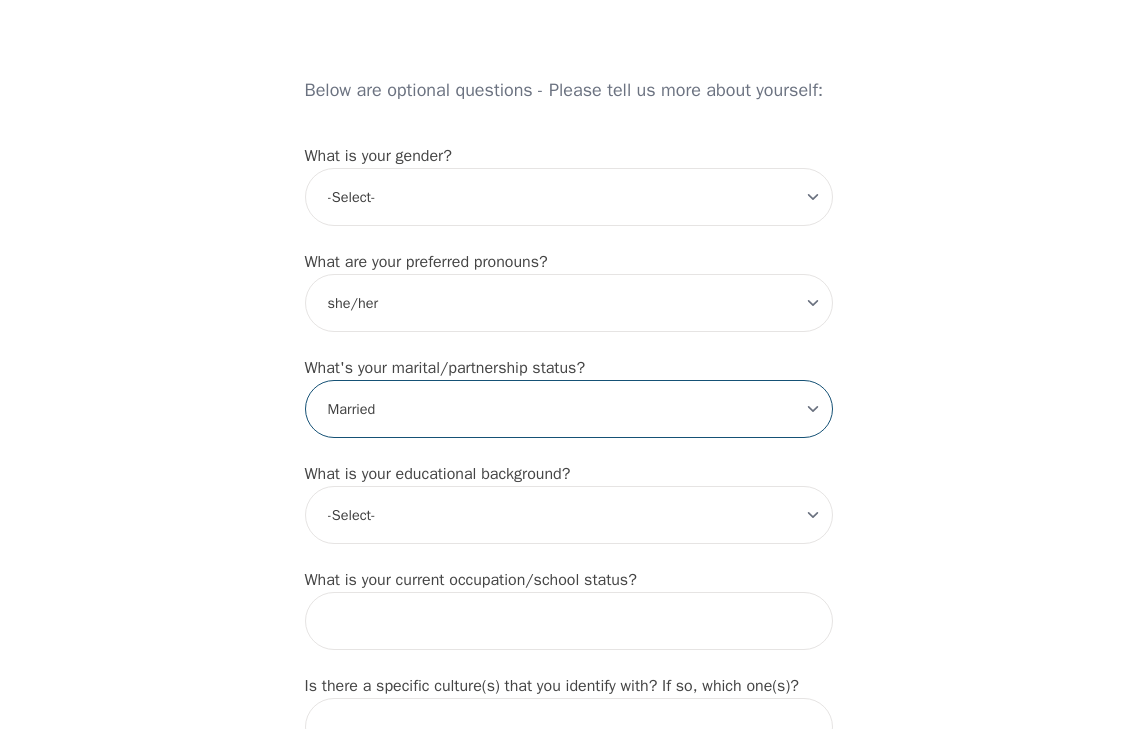 scroll, scrollTop: 1600, scrollLeft: 0, axis: vertical 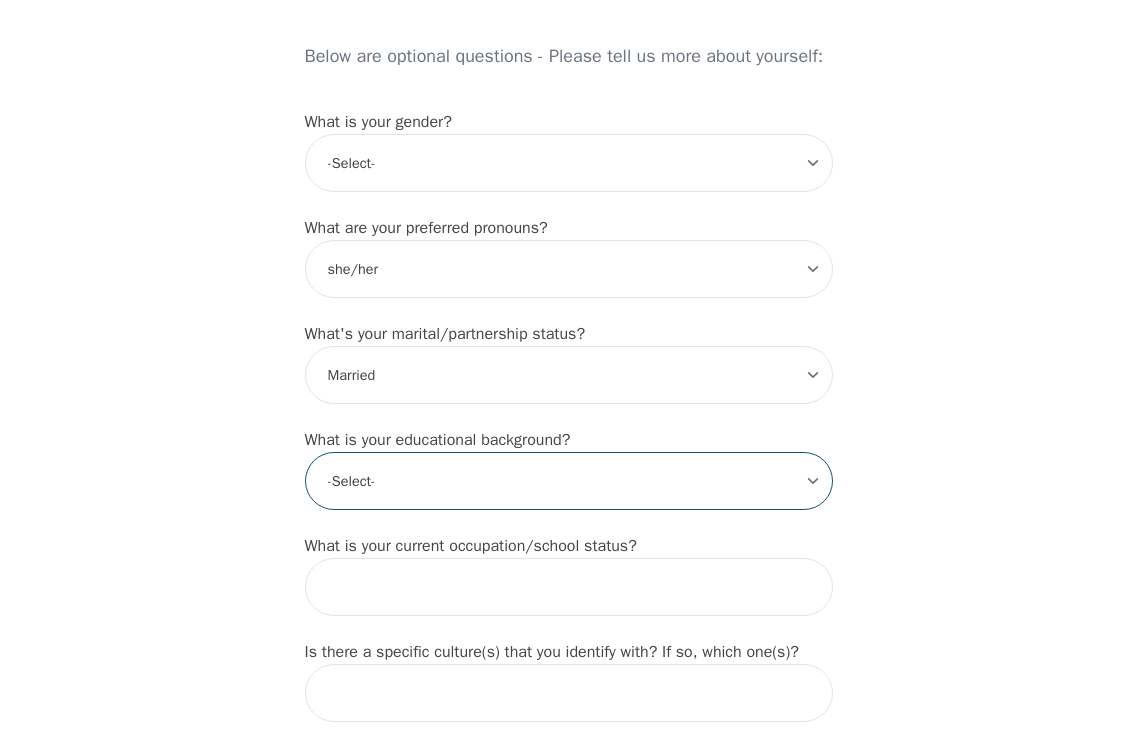 click on "-Select- Less than high school High school Associate degree Bachelor degree Master's degree Professional degree Doctorial degree" at bounding box center (569, 481) 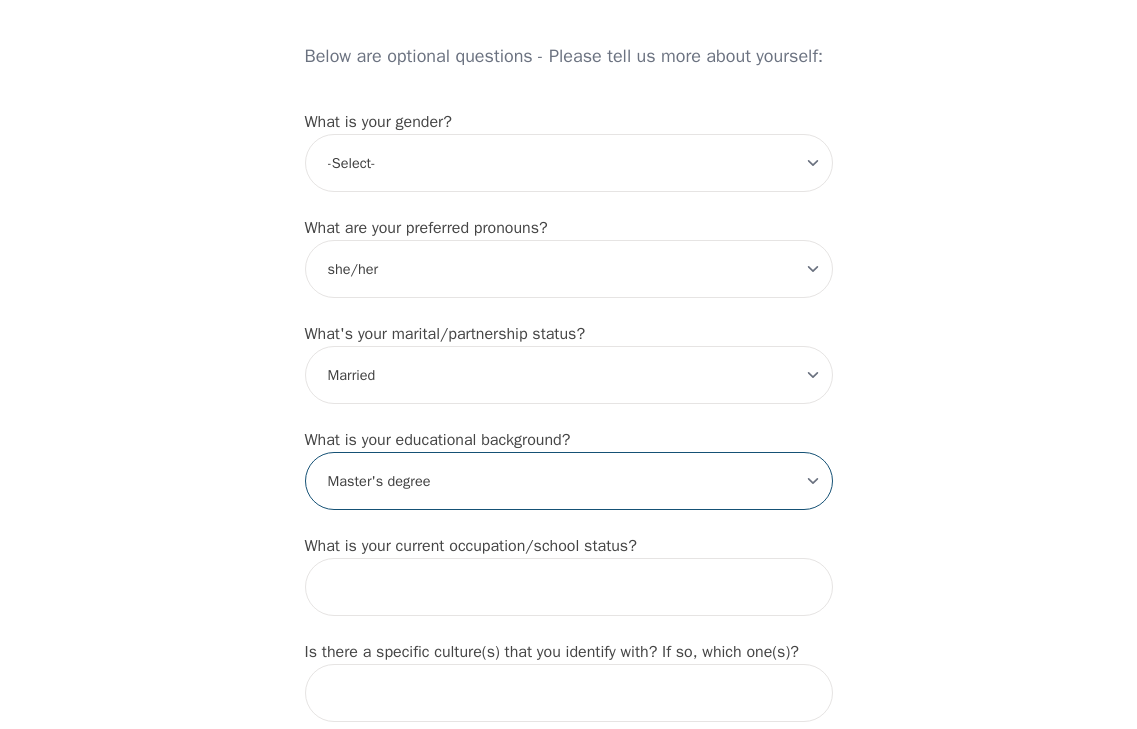 click on "-Select- Less than high school High school Associate degree Bachelor degree Master's degree Professional degree Doctorial degree" at bounding box center (569, 481) 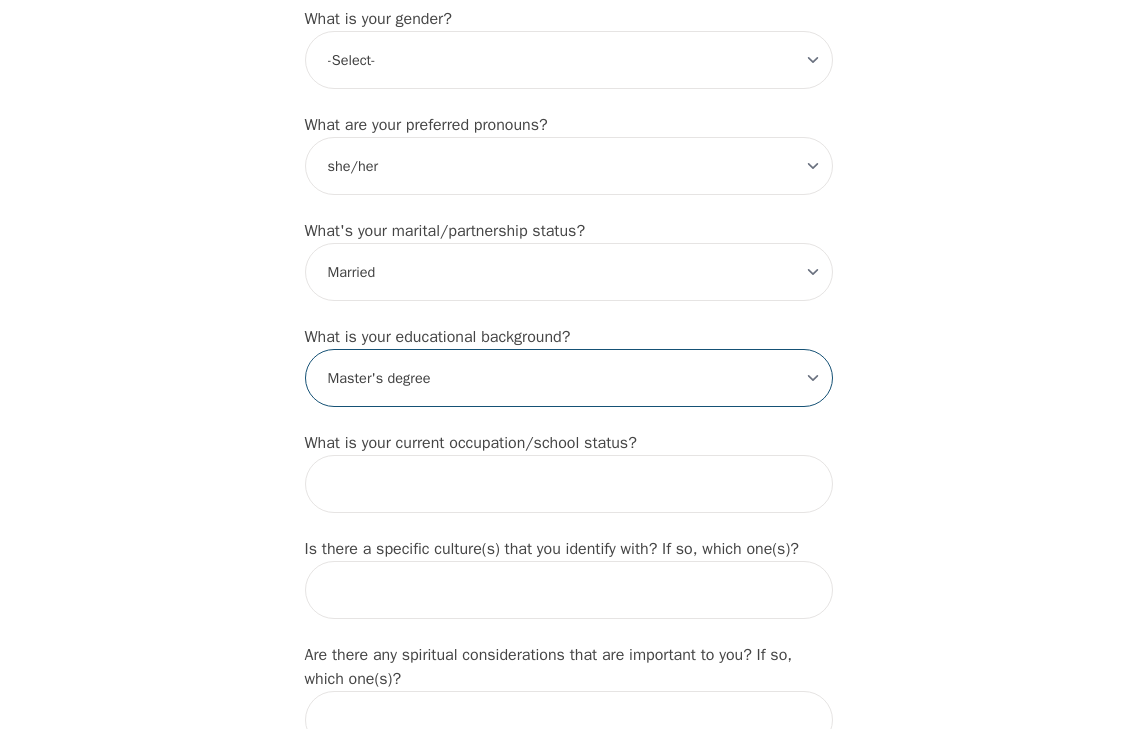 scroll, scrollTop: 1800, scrollLeft: 0, axis: vertical 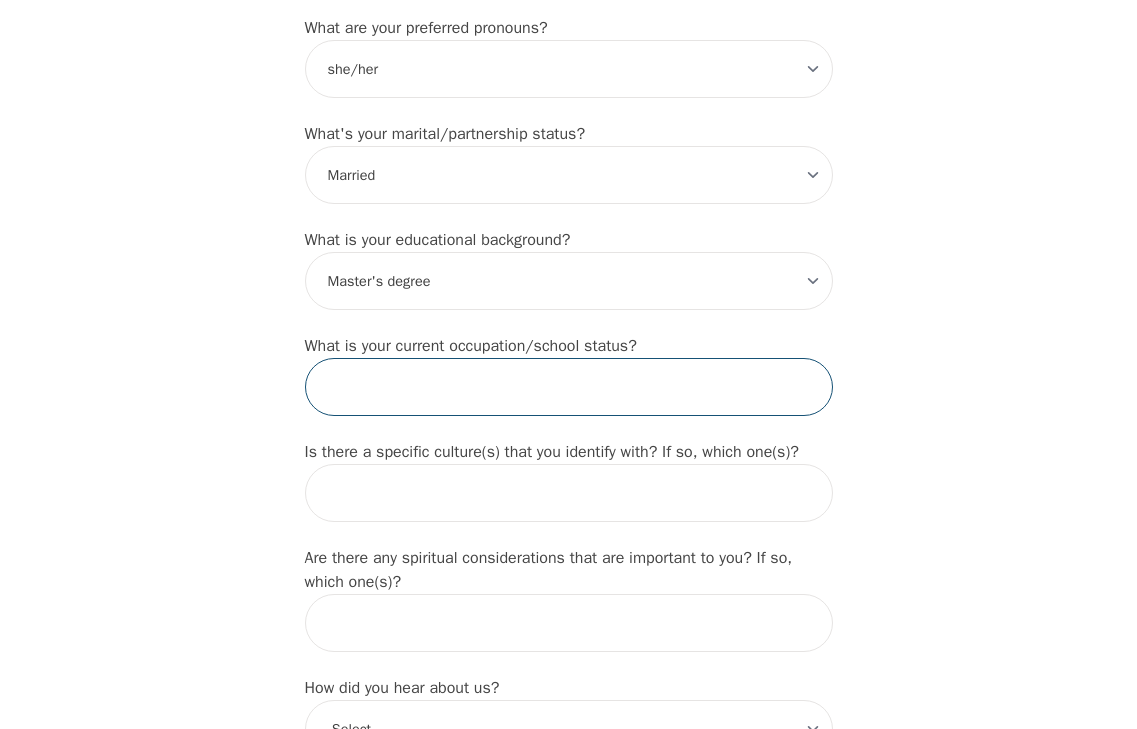 click at bounding box center (569, 387) 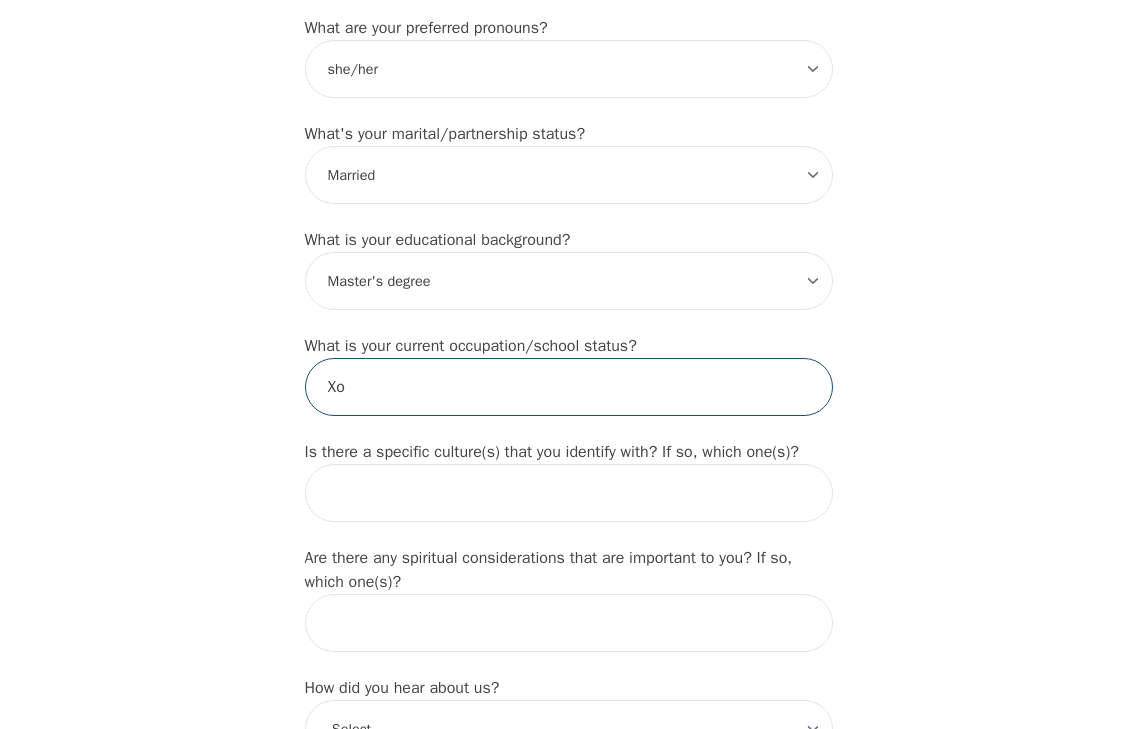 type on "X" 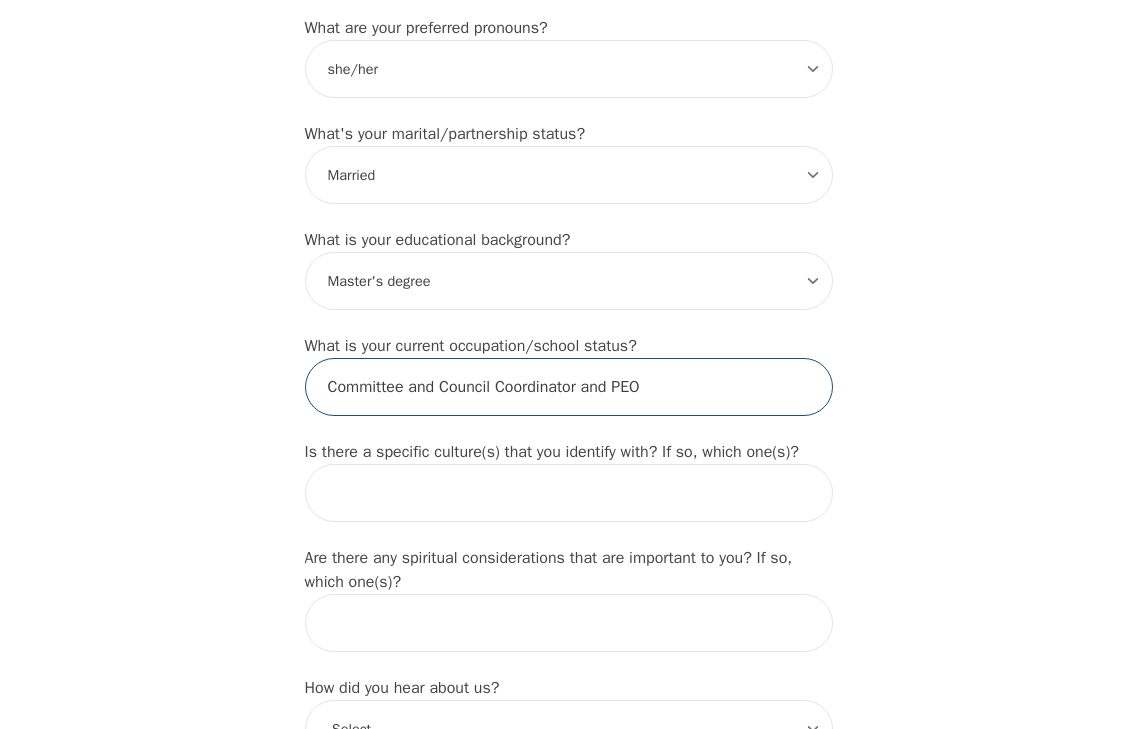 type on "Committee and Council Coordinator and PEO" 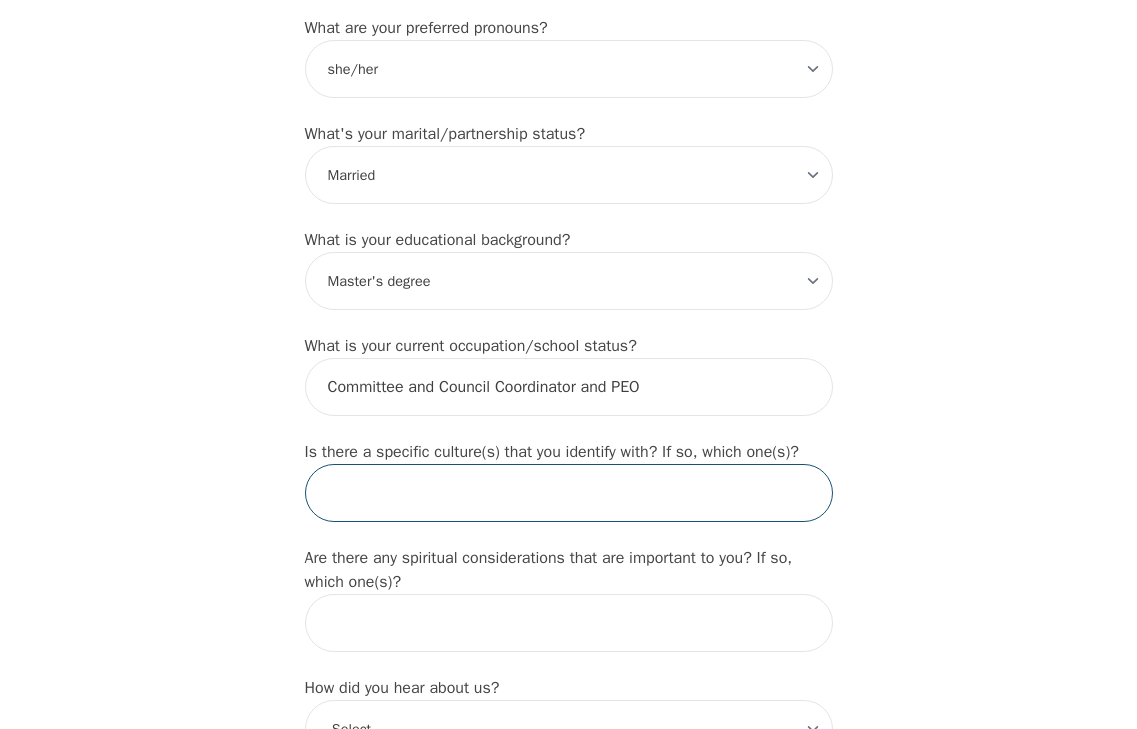 click at bounding box center [569, 493] 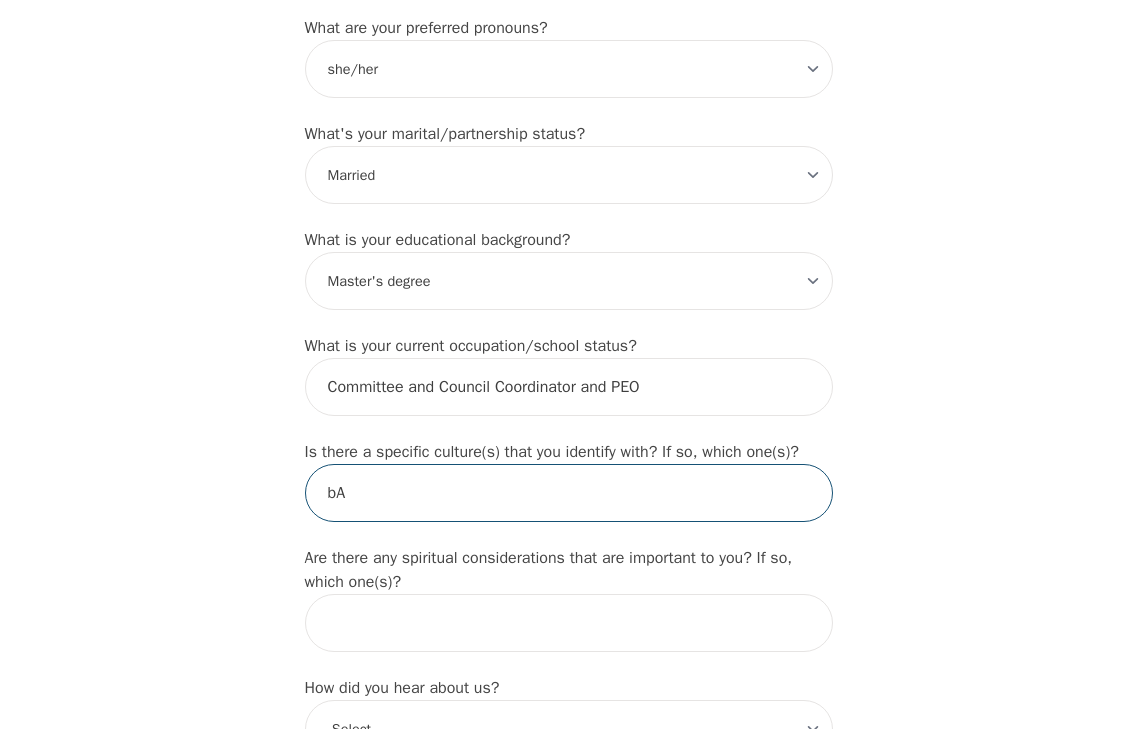 type on "b" 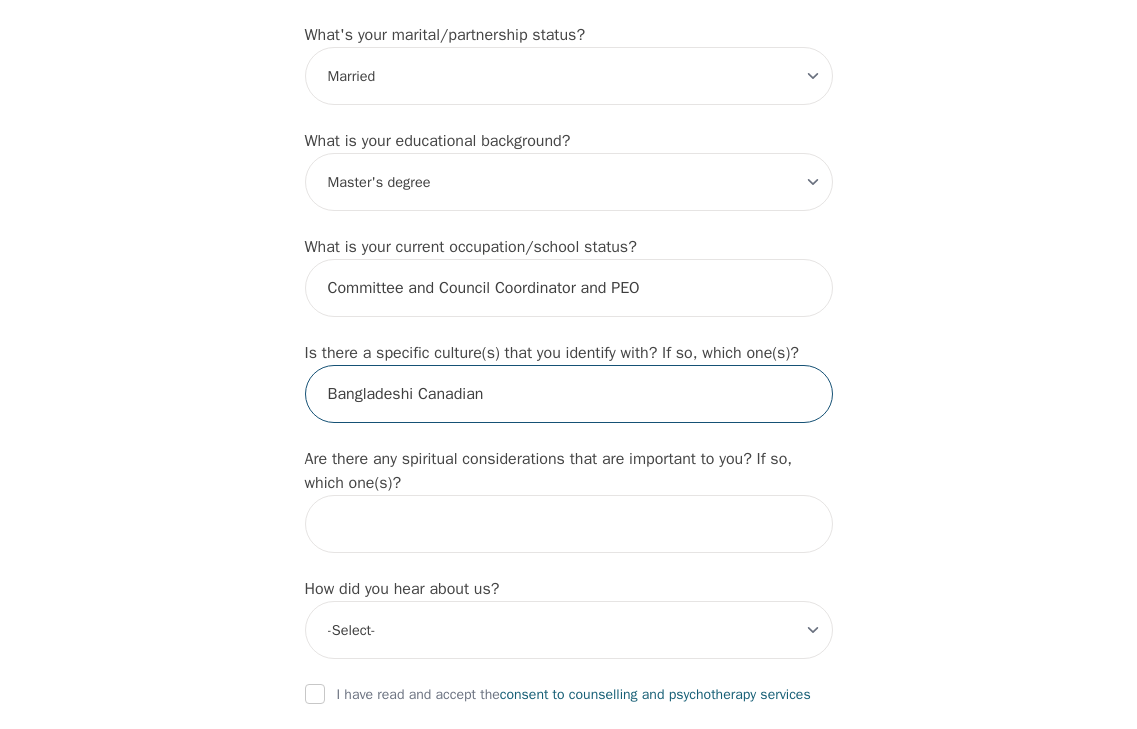 scroll, scrollTop: 2000, scrollLeft: 0, axis: vertical 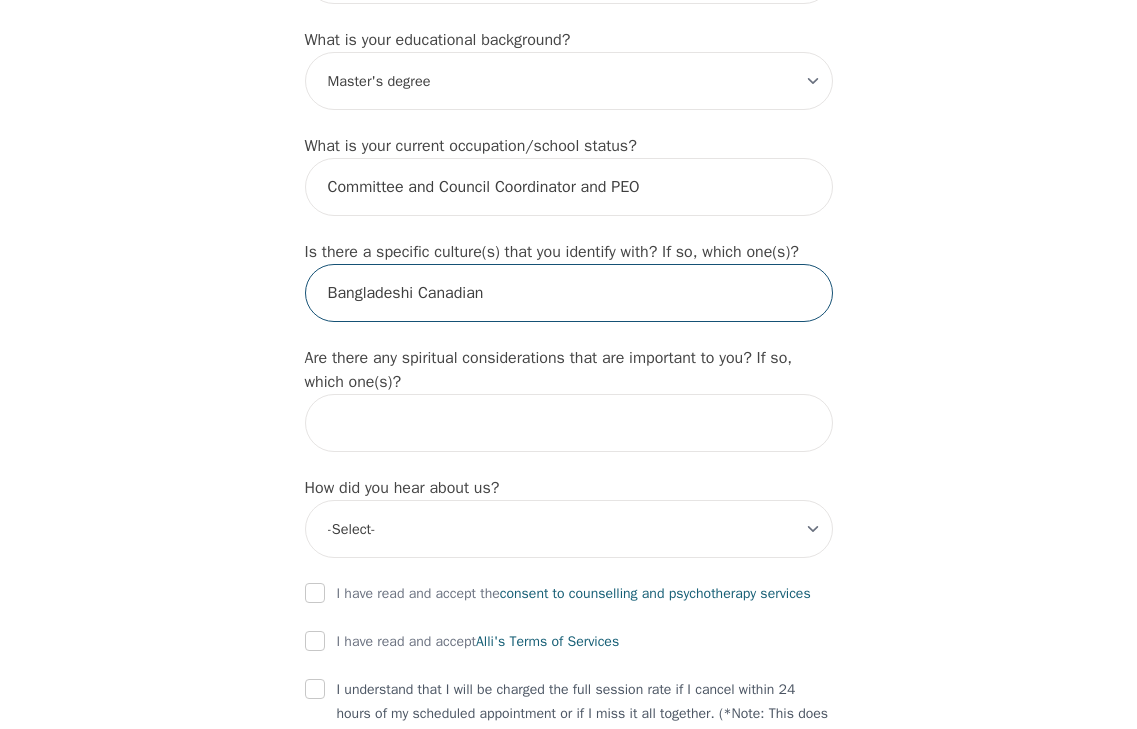type on "Bangladeshi Canadian" 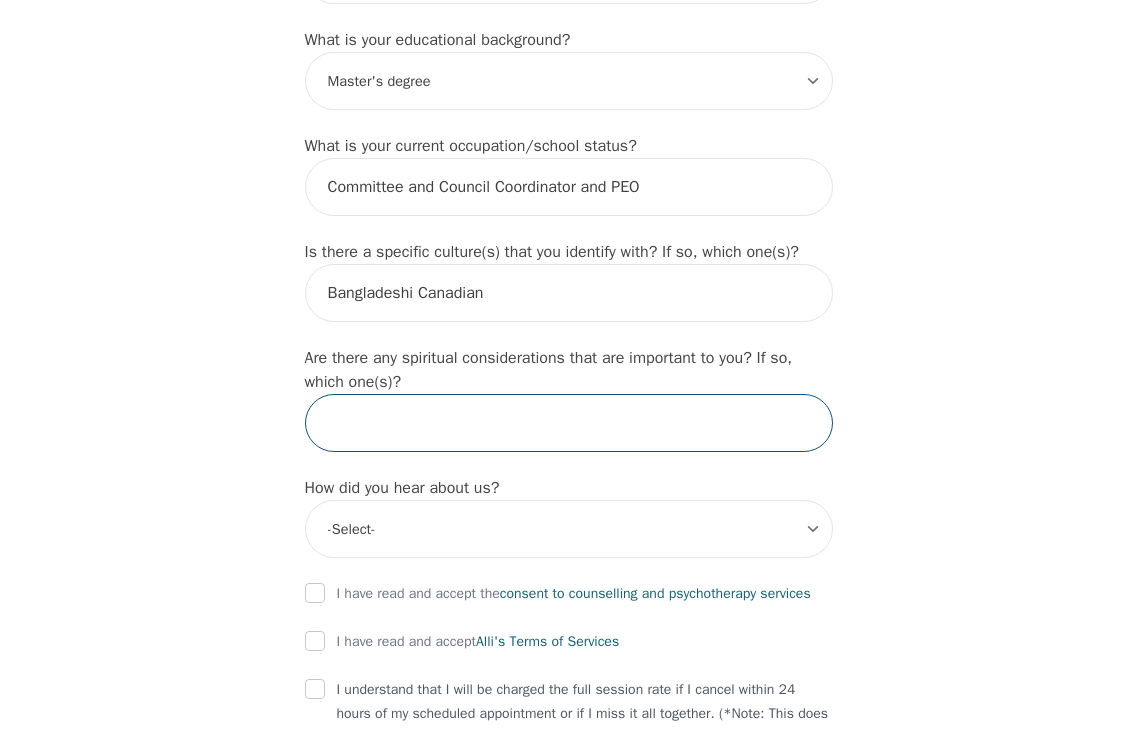 click at bounding box center [569, 423] 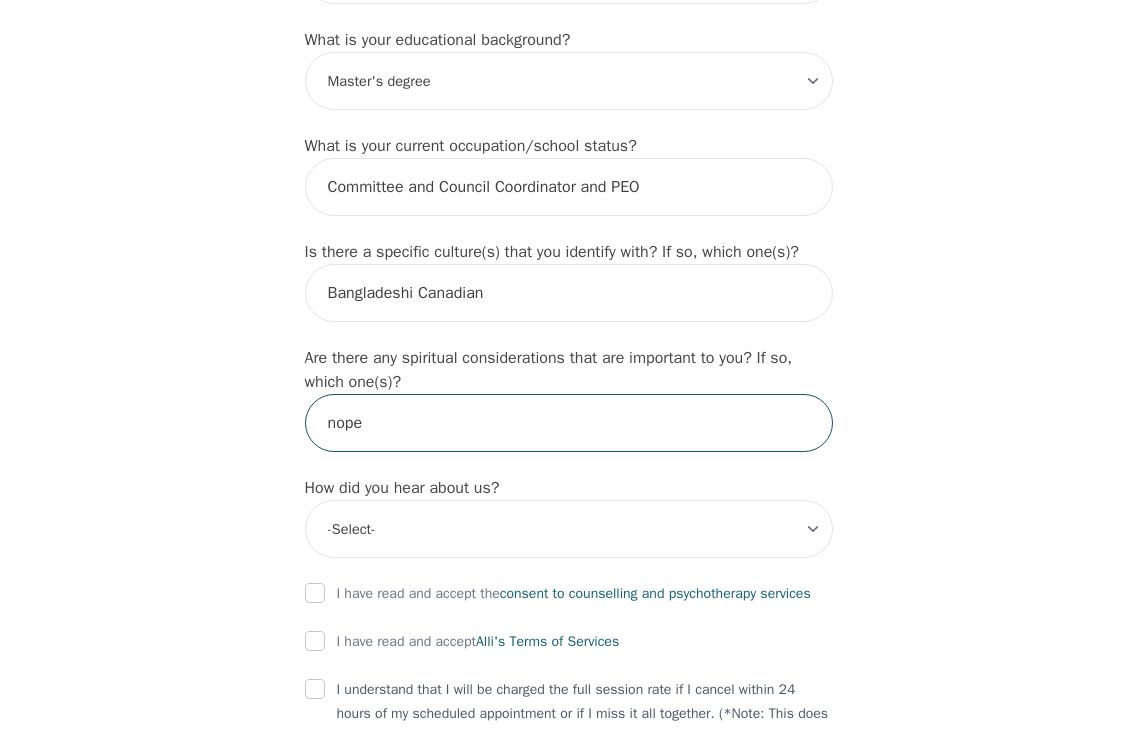 type on "nope" 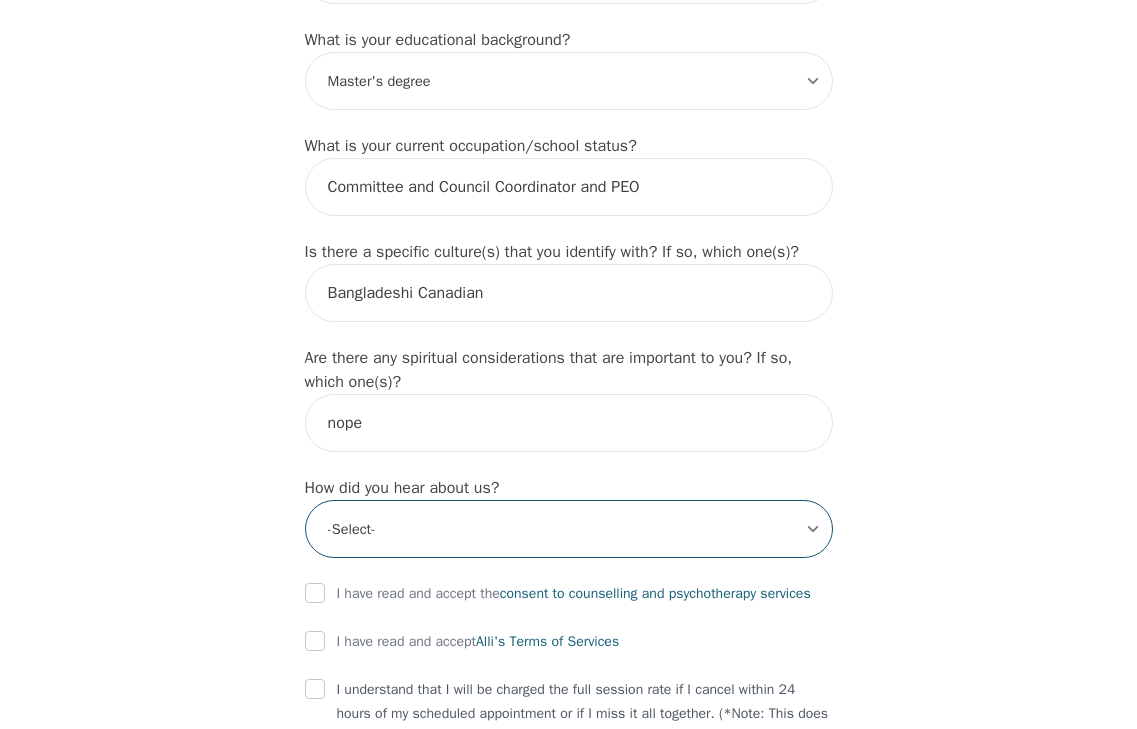 click on "-Select- Physician/Specialist Friend Facebook Instagram Google Search Google Ads Facebook/Instagram Ads Other" at bounding box center (569, 529) 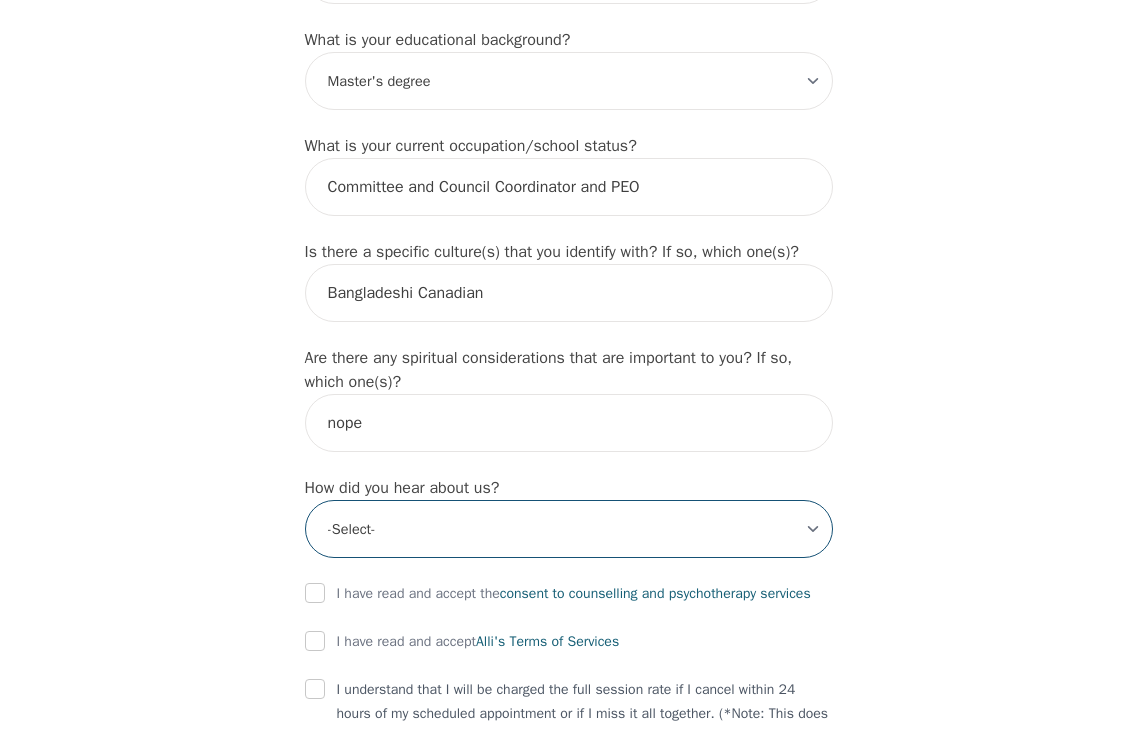 select on "Google Search" 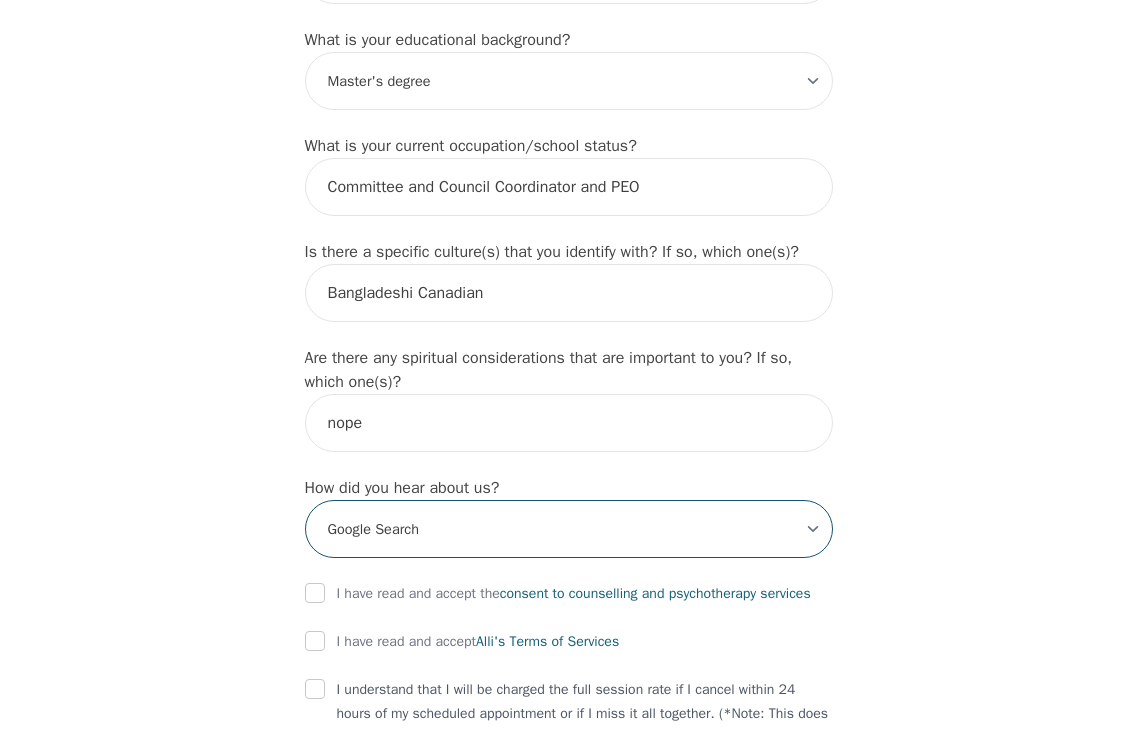 click on "-Select- Physician/Specialist Friend Facebook Instagram Google Search Google Ads Facebook/Instagram Ads Other" at bounding box center (569, 529) 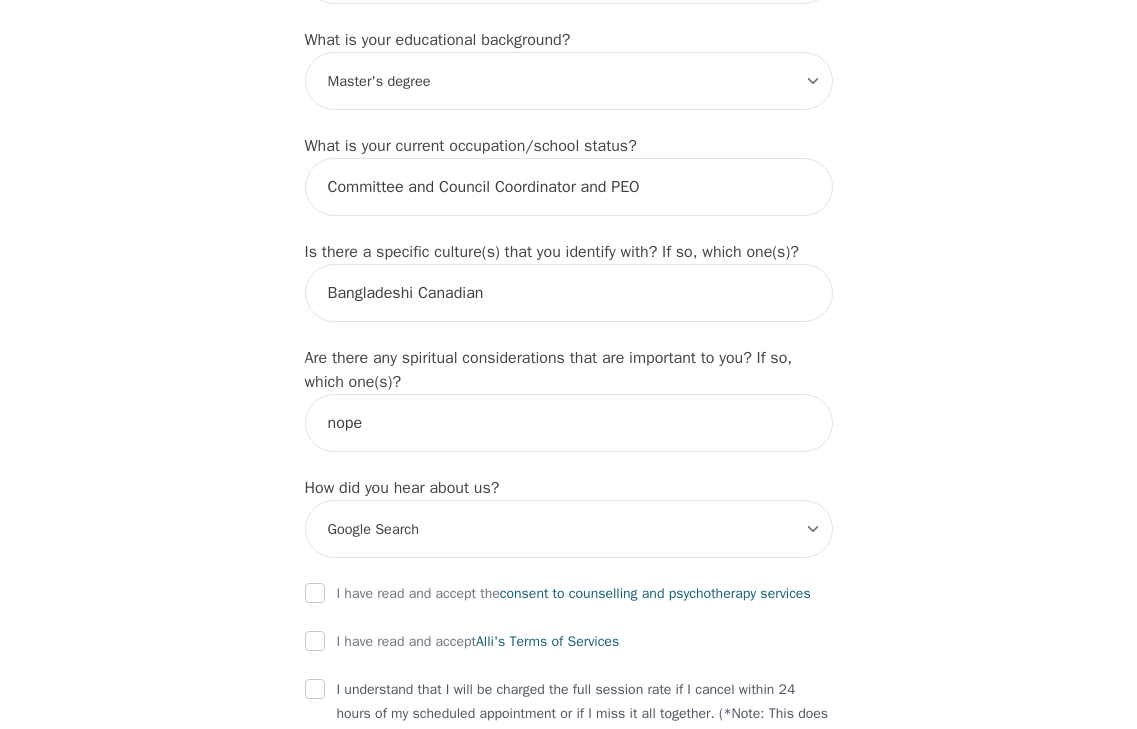 click on "I have read and accept the  consent to counselling and [MEDICAL_DATA] services" at bounding box center [569, 594] 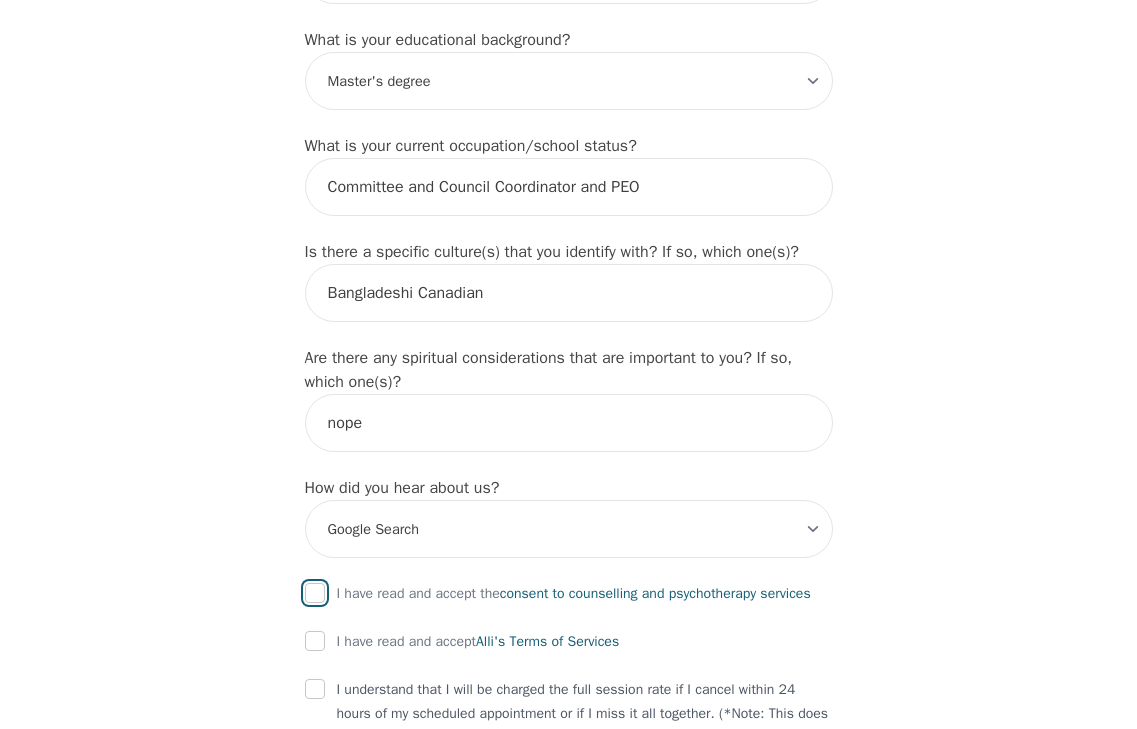 click at bounding box center (315, 593) 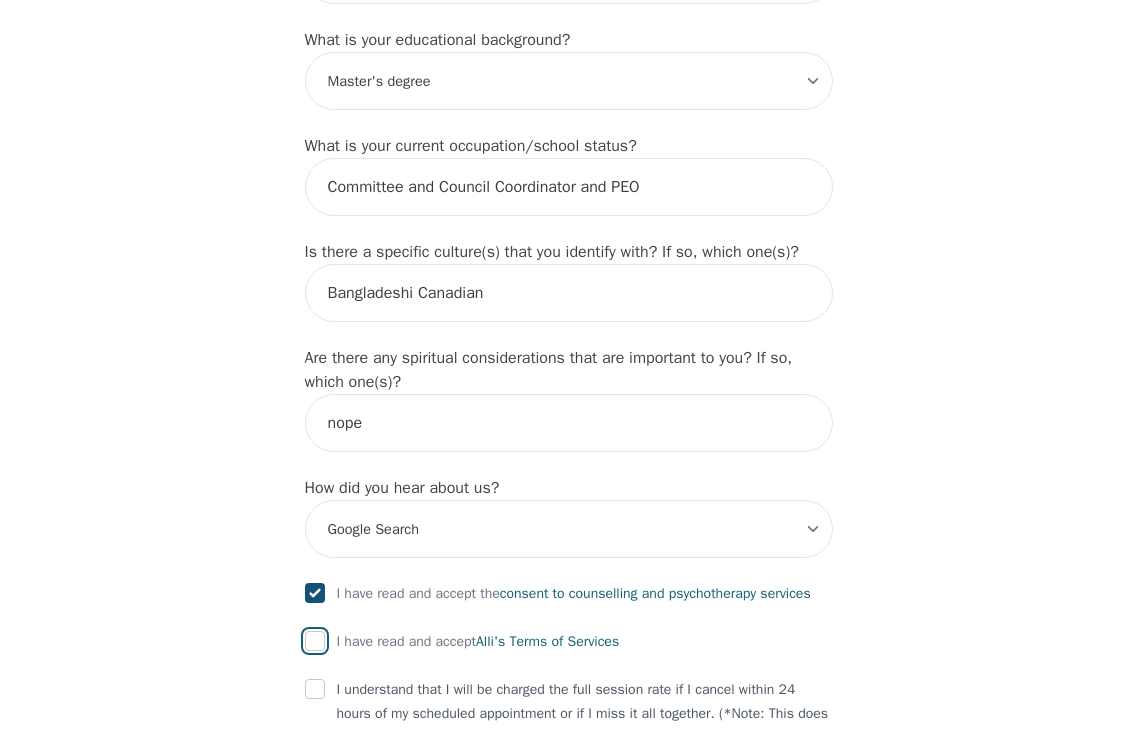 click at bounding box center [315, 641] 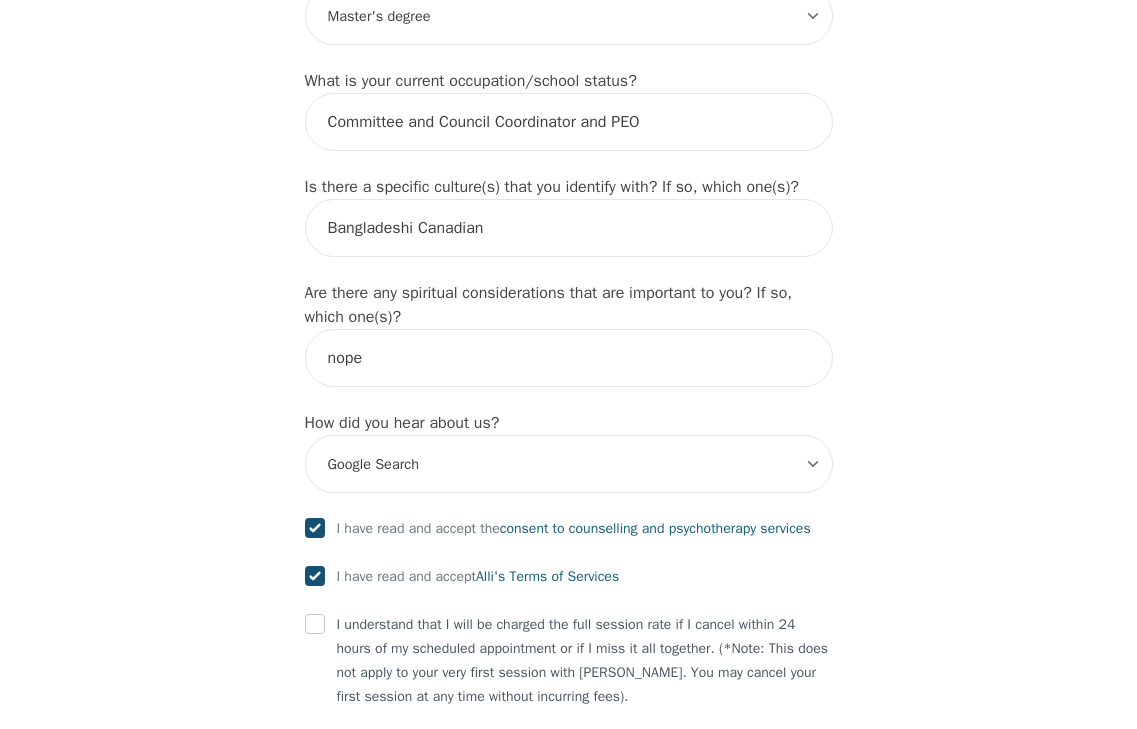 scroll, scrollTop: 2100, scrollLeft: 0, axis: vertical 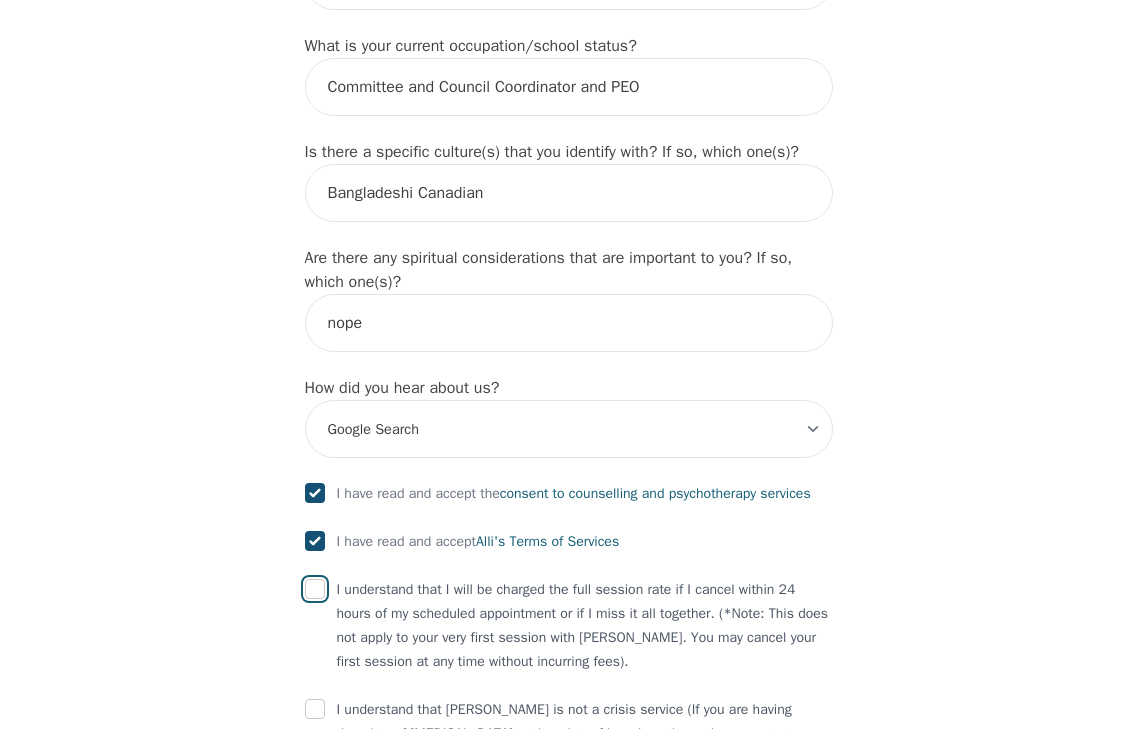 click at bounding box center [315, 589] 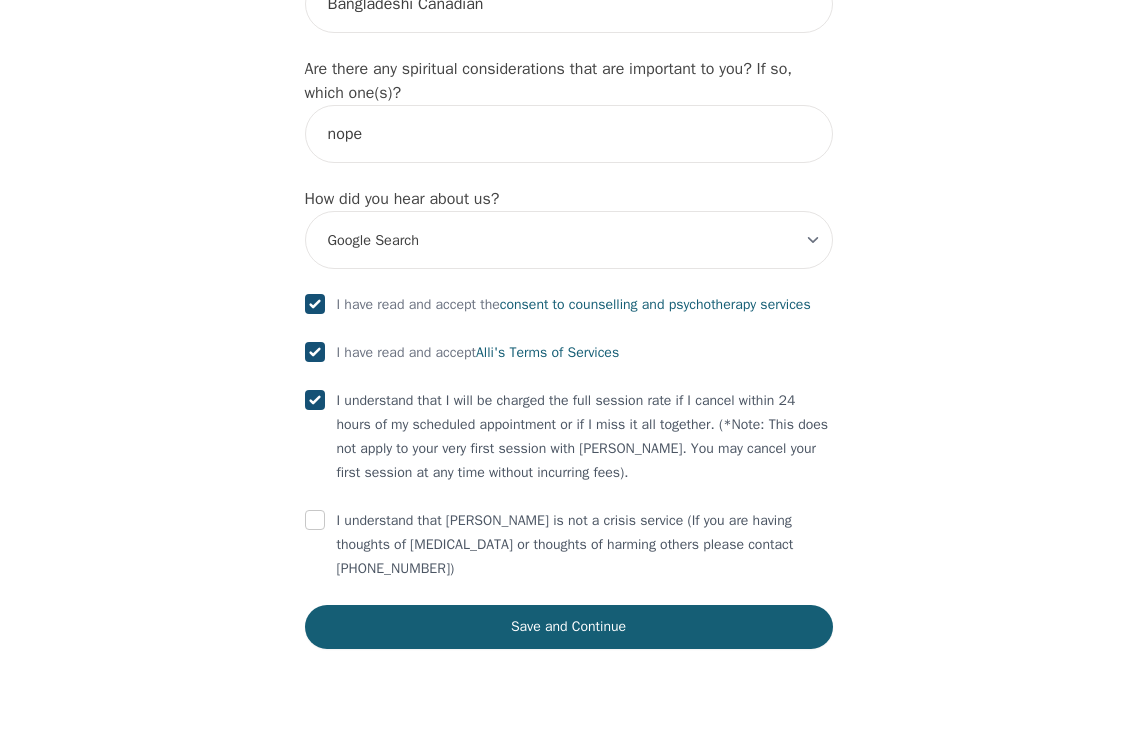 scroll, scrollTop: 2301, scrollLeft: 0, axis: vertical 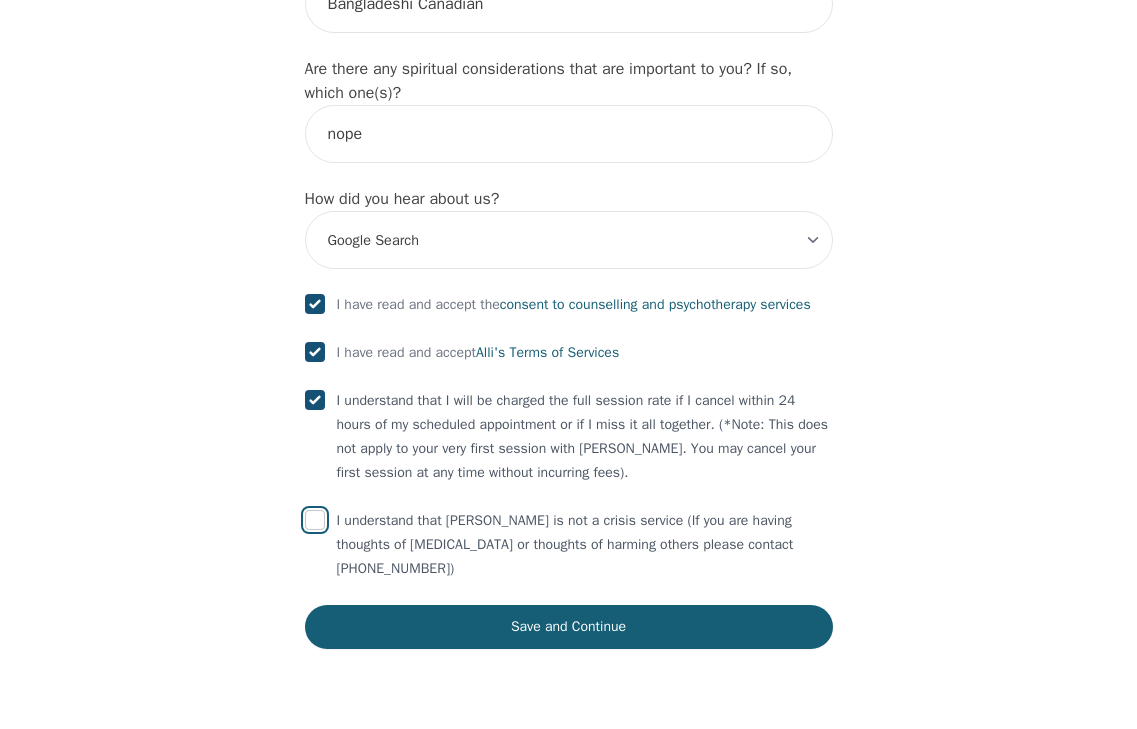 click at bounding box center [315, 520] 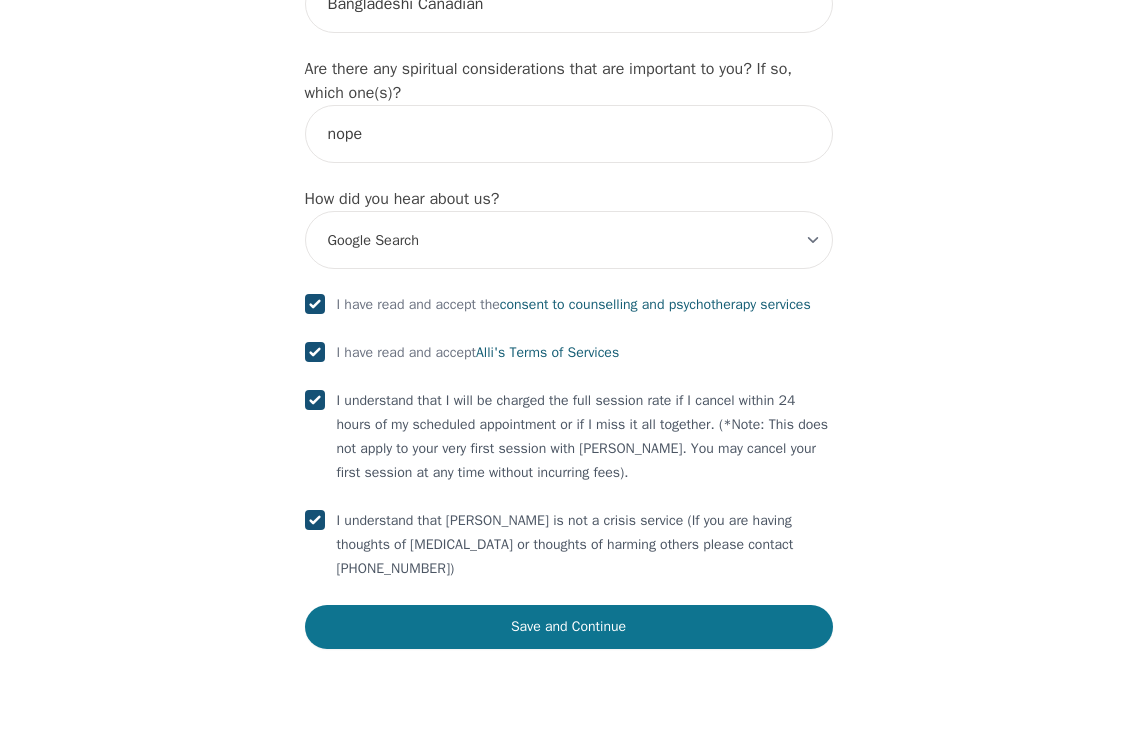 click on "Save and Continue" at bounding box center (569, 627) 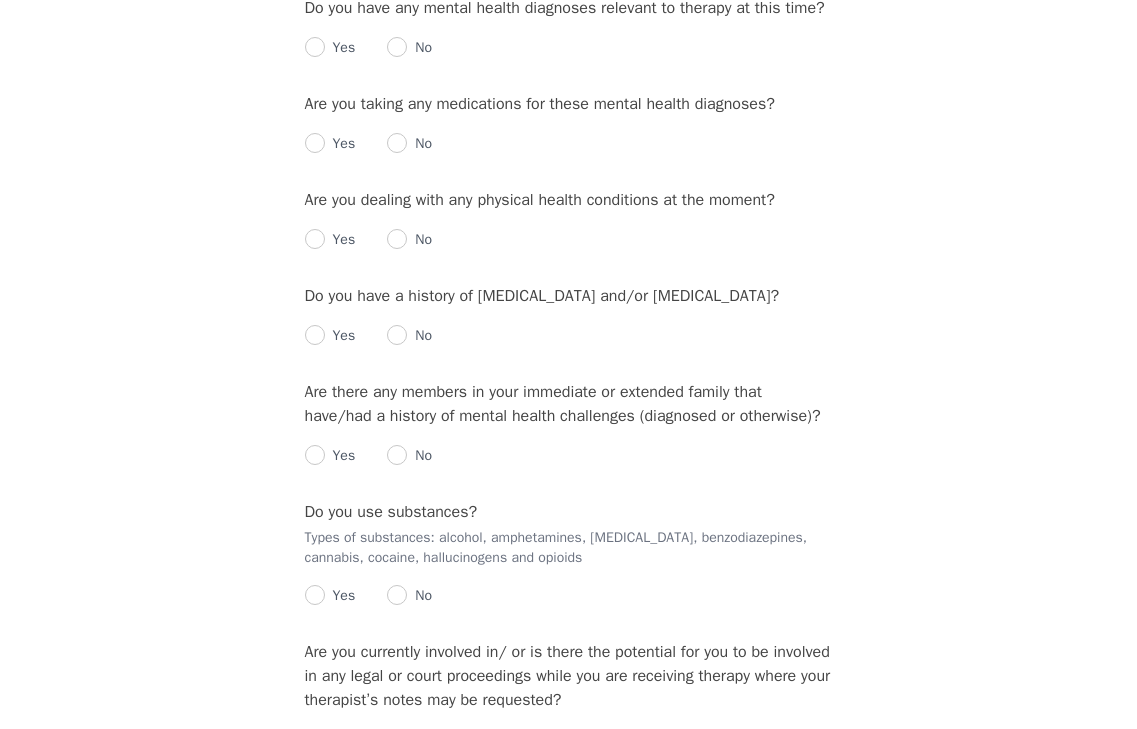 scroll, scrollTop: 0, scrollLeft: 0, axis: both 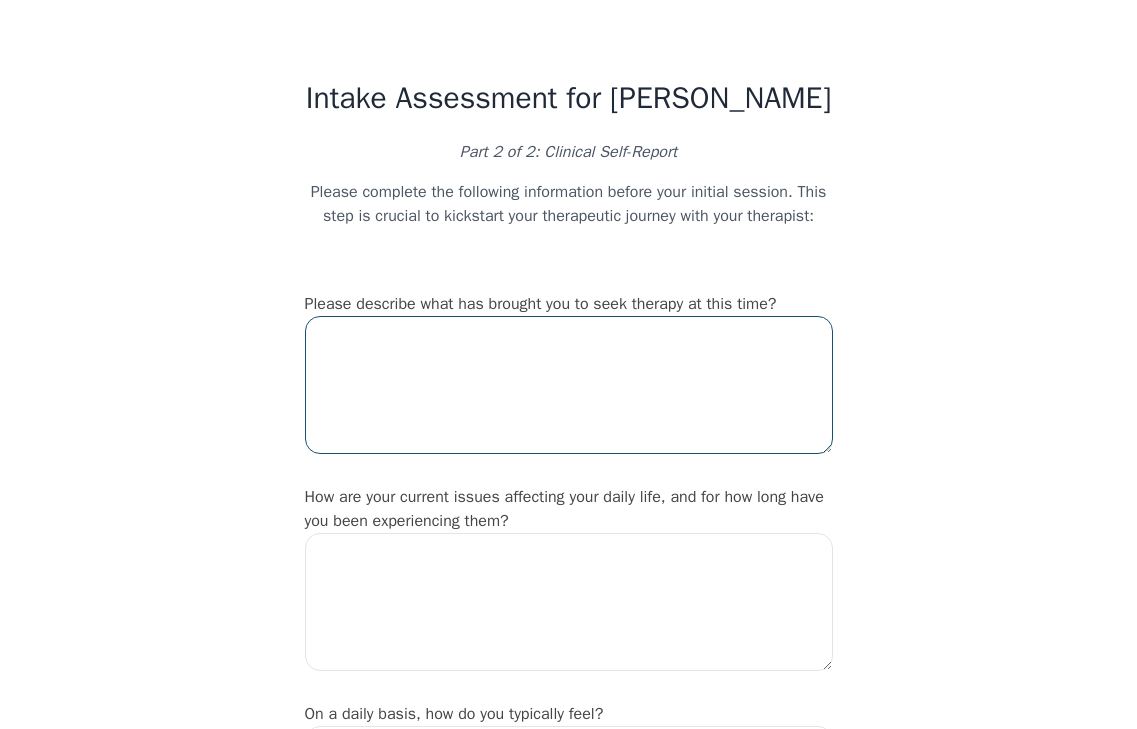 click at bounding box center (569, 385) 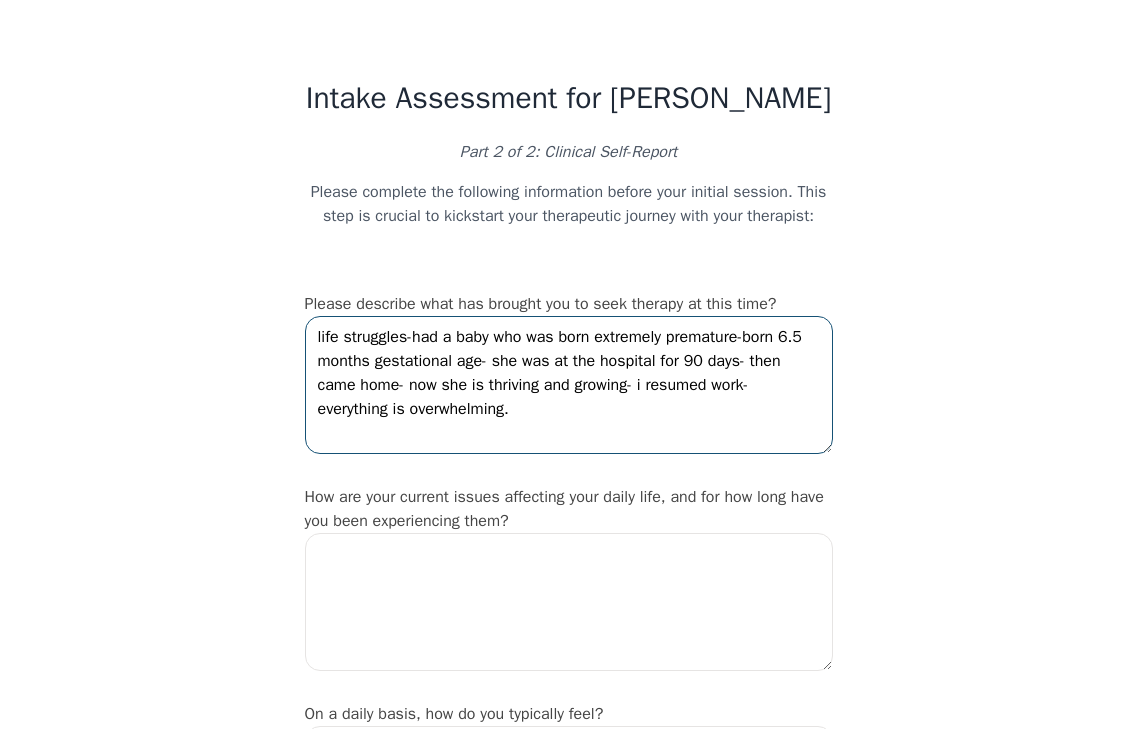 type on "life struggles-had a baby who was born extremely premature-born 6.5 months gestational age- she was at the hospital for 90 days- then came home- now she is thriving and growing- i resumed work- everything is overwhelming." 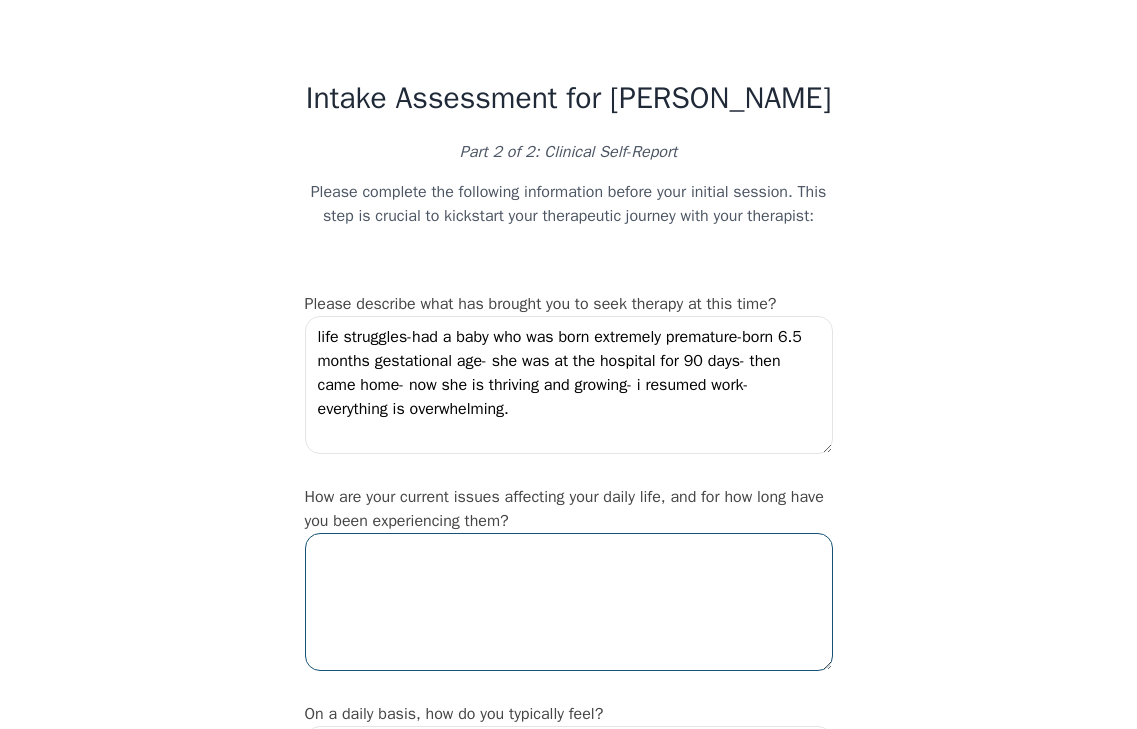 click at bounding box center (569, 602) 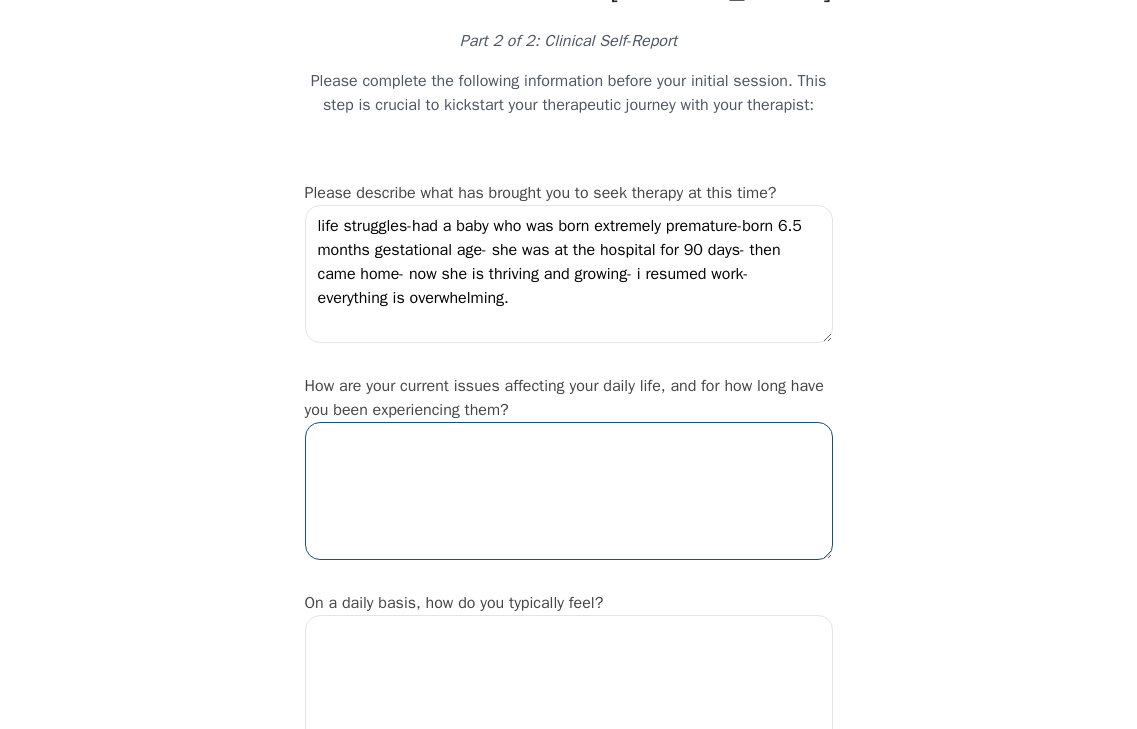 scroll, scrollTop: 200, scrollLeft: 0, axis: vertical 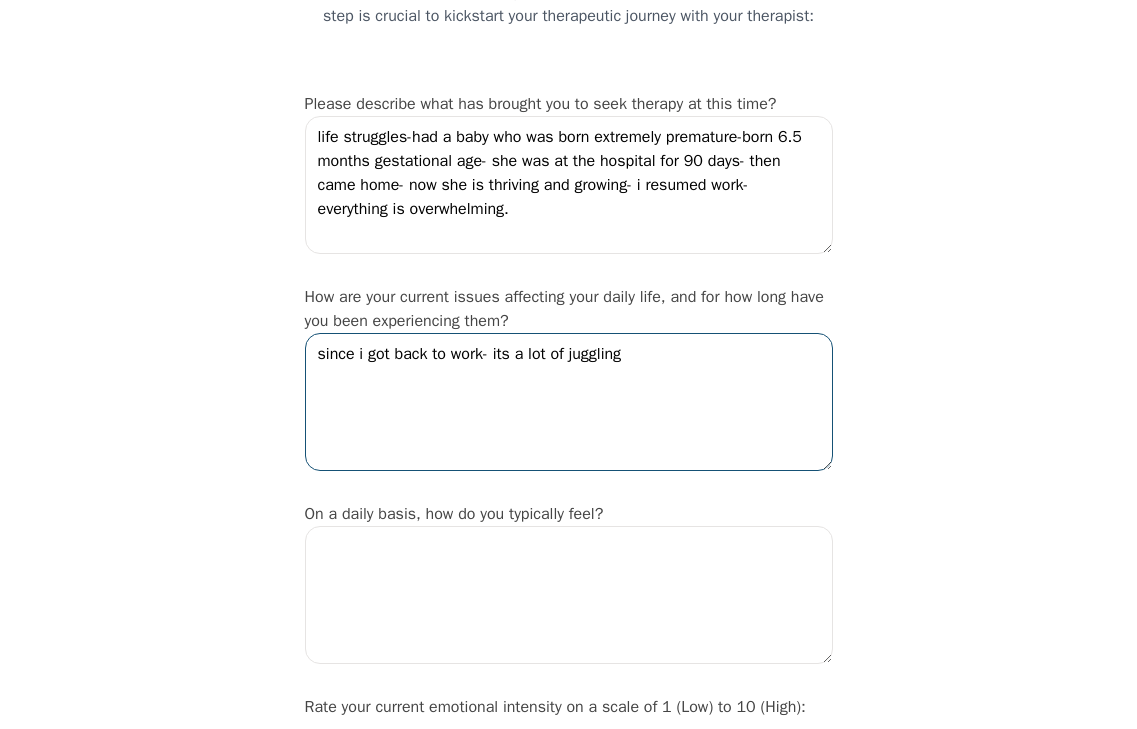 type on "since i got back to work- its a lot of juggling" 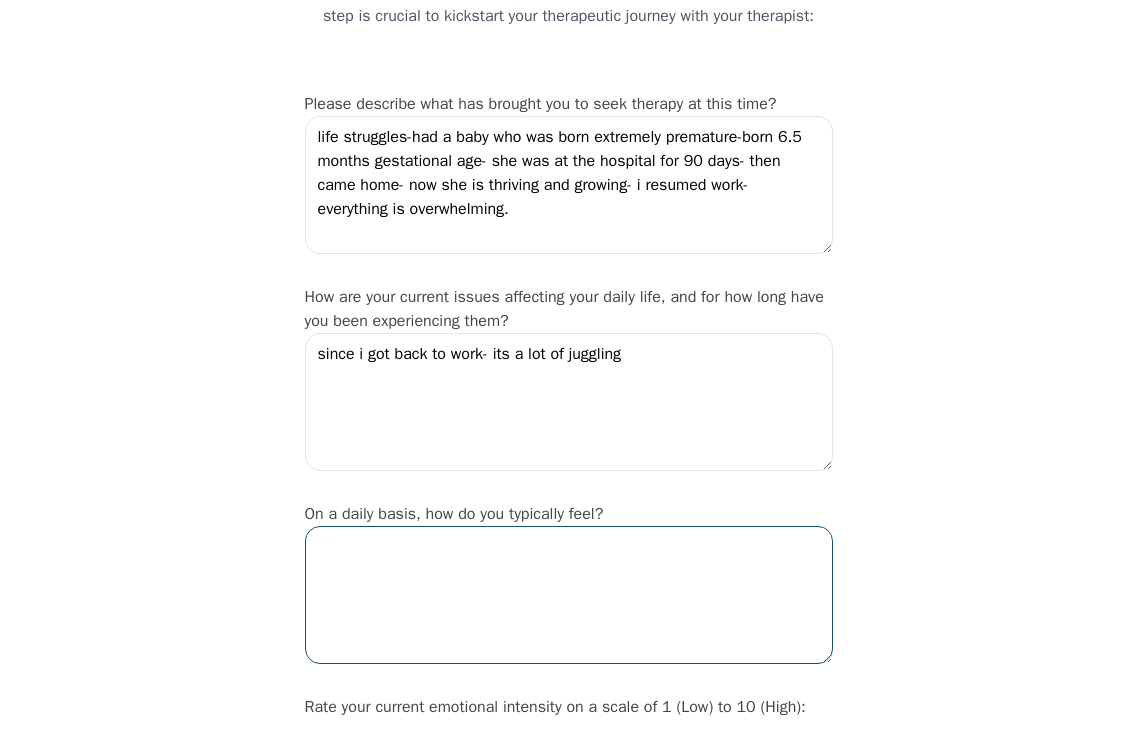 click at bounding box center [569, 595] 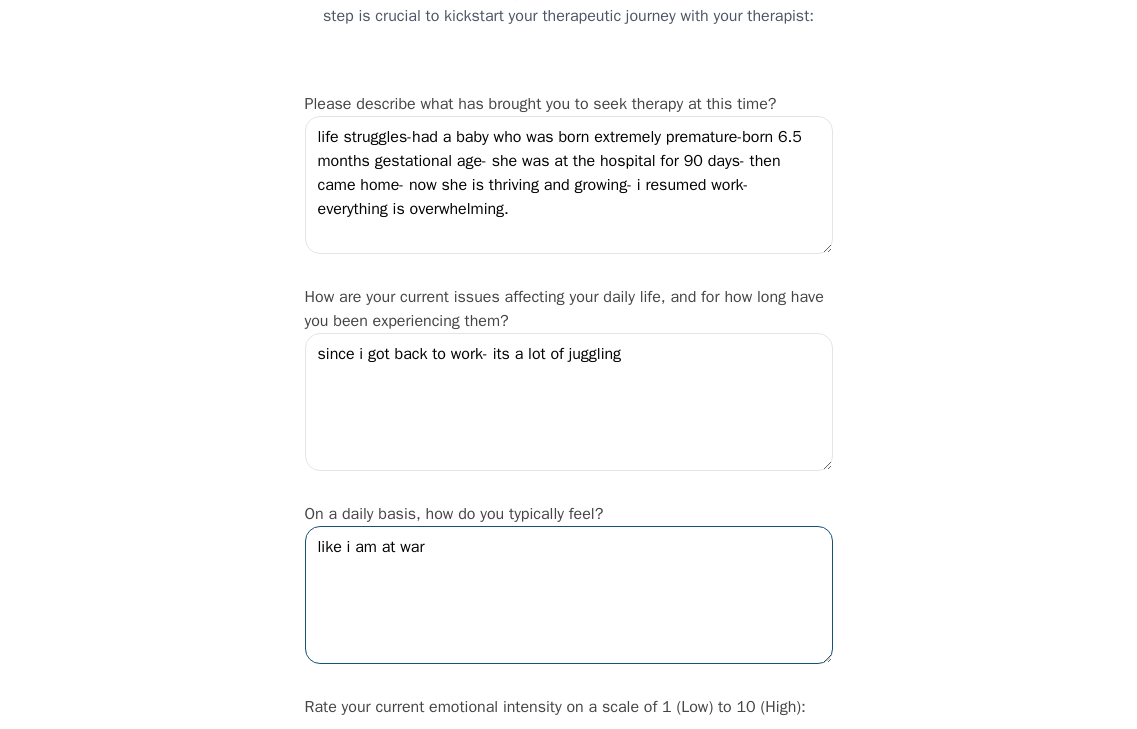 type on "like i am at war" 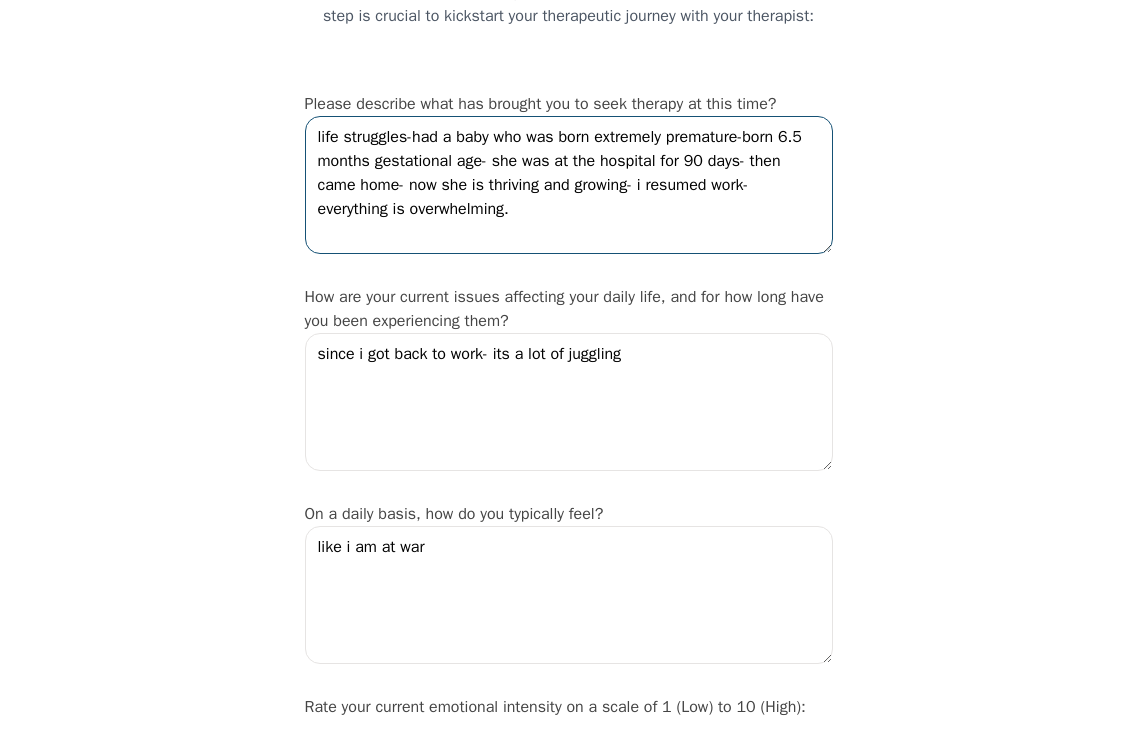 click on "life struggles-had a baby who was born extremely premature-born 6.5 months gestational age- she was at the hospital for 90 days- then came home- now she is thriving and growing- i resumed work- everything is overwhelming." at bounding box center [569, 185] 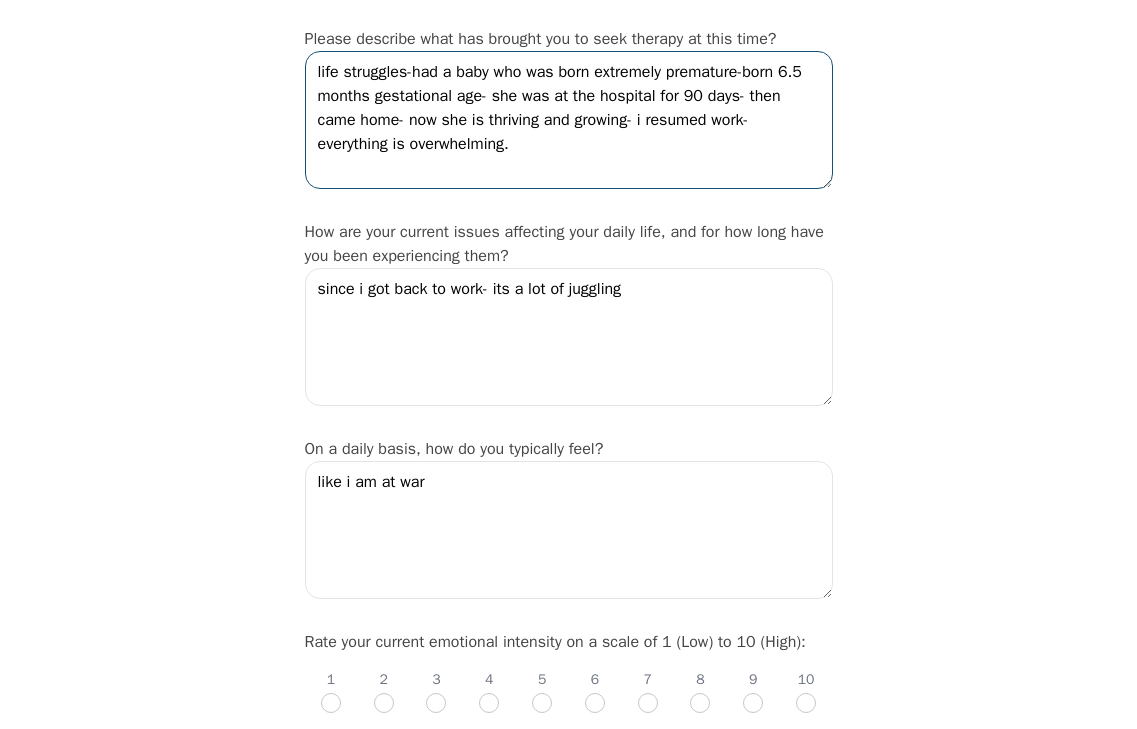 scroll, scrollTop: 300, scrollLeft: 0, axis: vertical 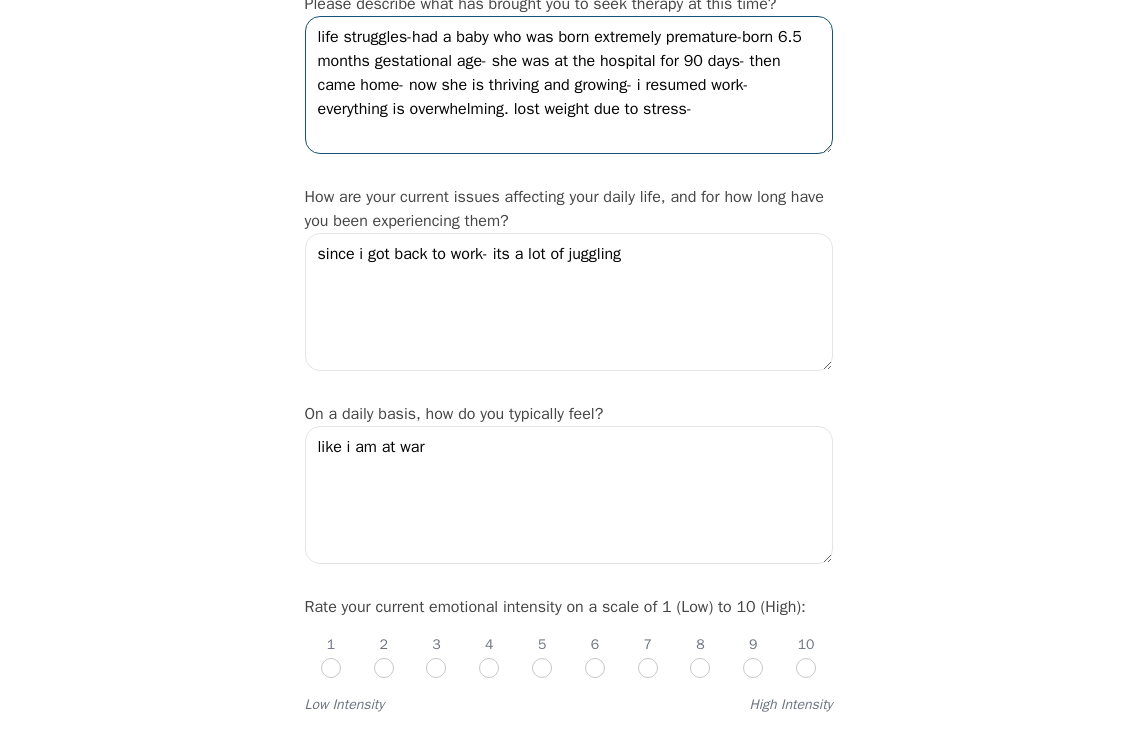 type on "life struggles-had a baby who was born extremely premature-born 6.5 months gestational age- she was at the hospital for 90 days- then came home- now she is thriving and growing- i resumed work- everything is overwhelming. lost weight due to stress-" 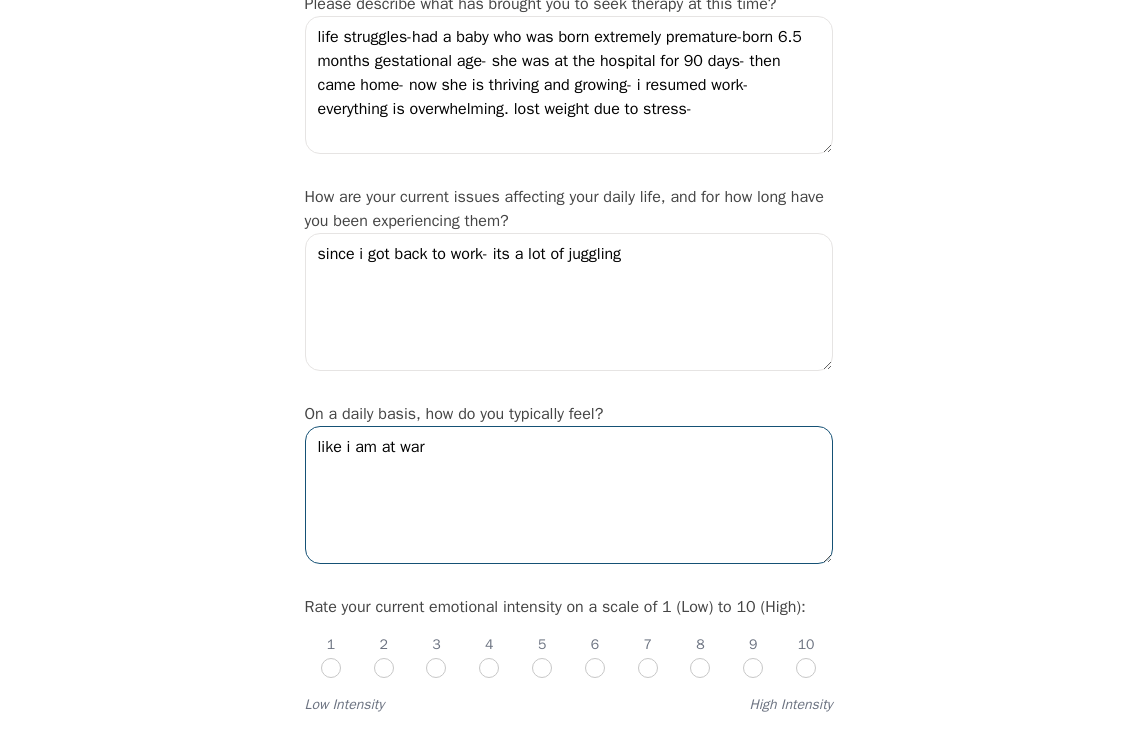 click on "like i am at war" at bounding box center (569, 495) 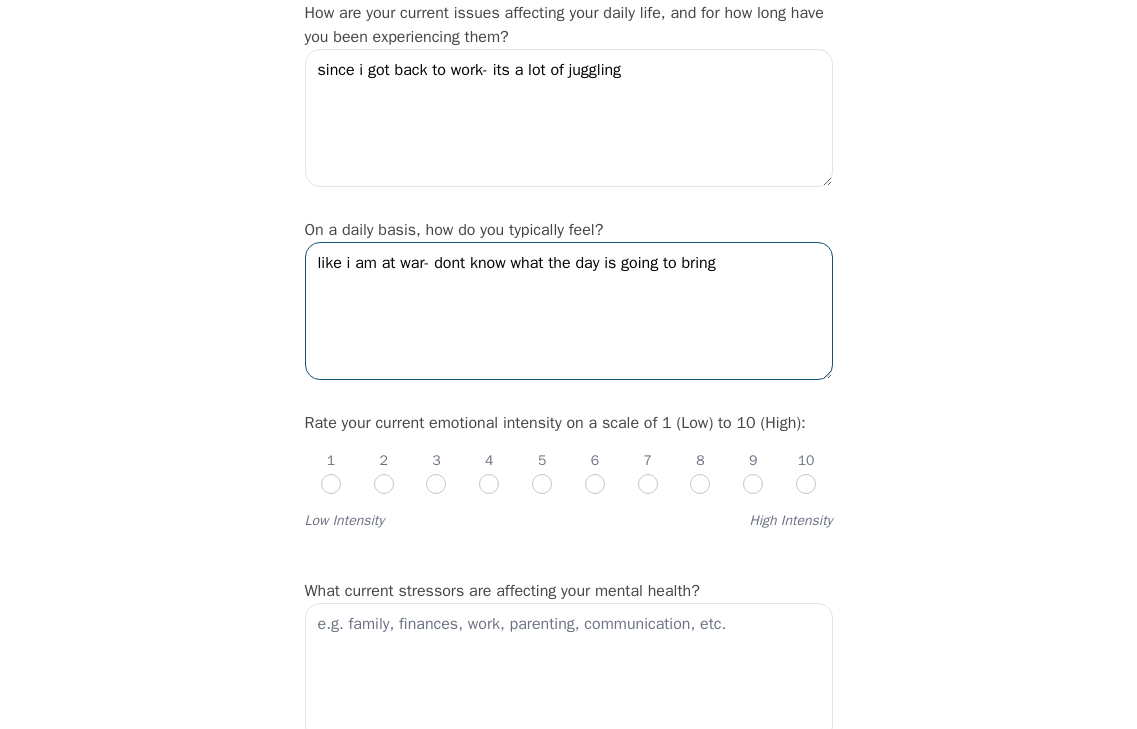 scroll, scrollTop: 500, scrollLeft: 0, axis: vertical 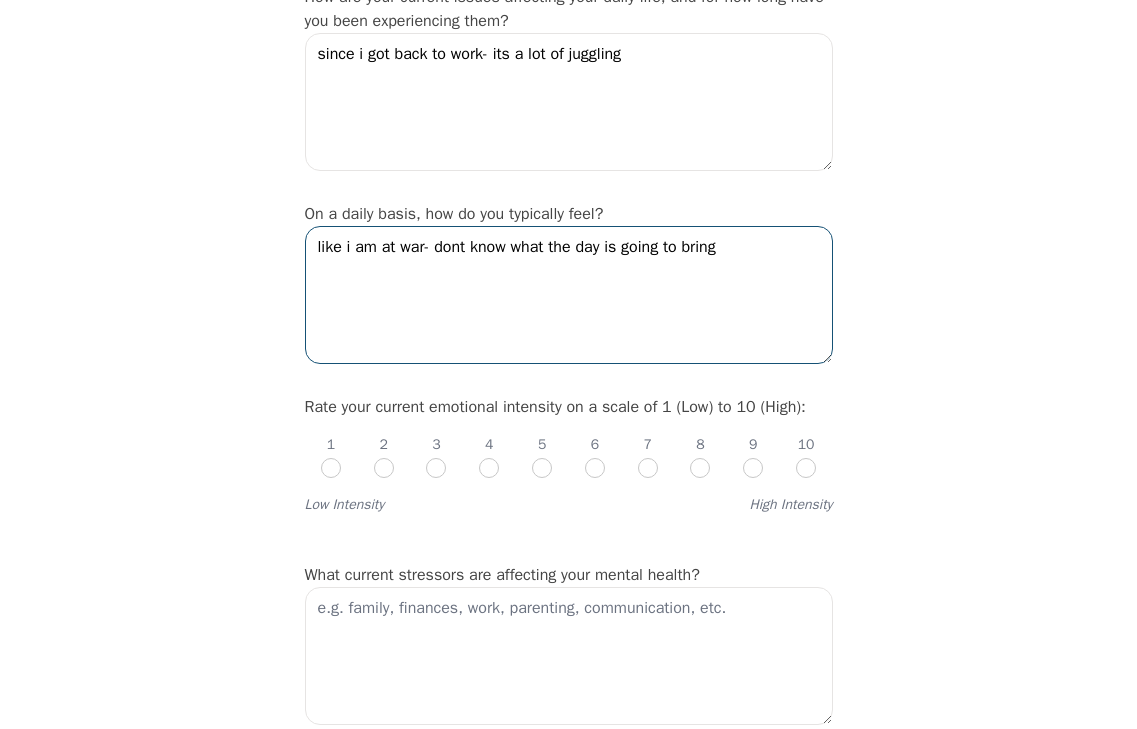 type on "like i am at war- dont know what the day is going to bring" 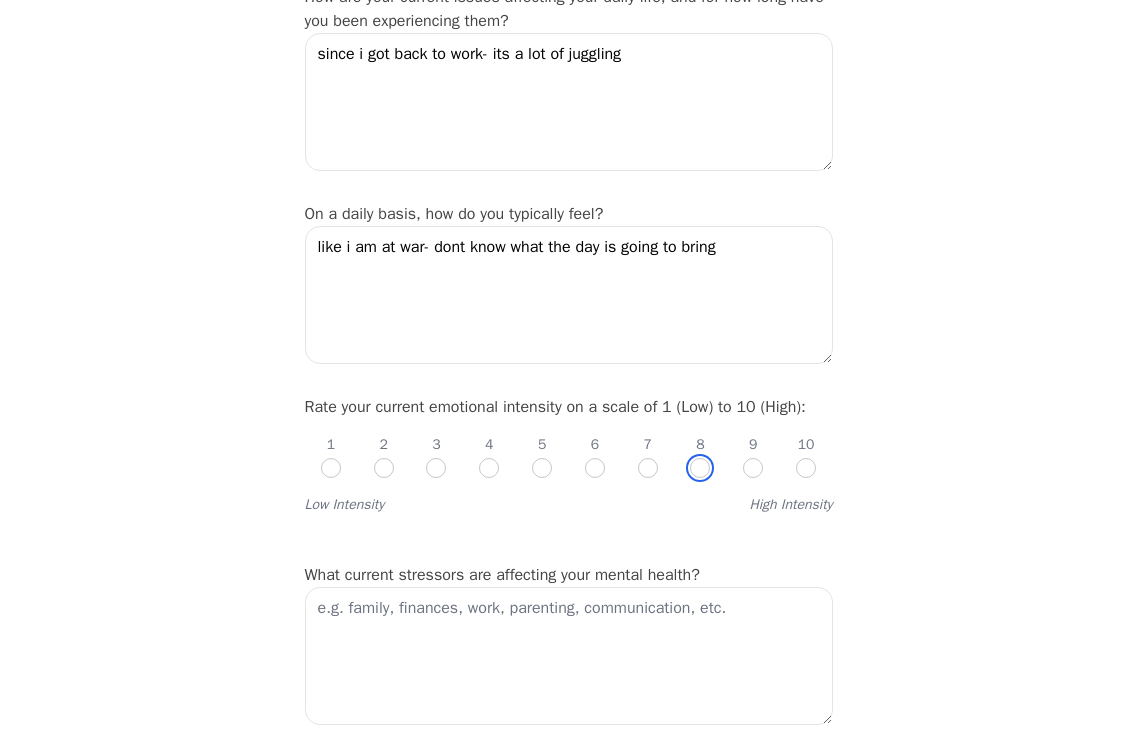 click at bounding box center (700, 468) 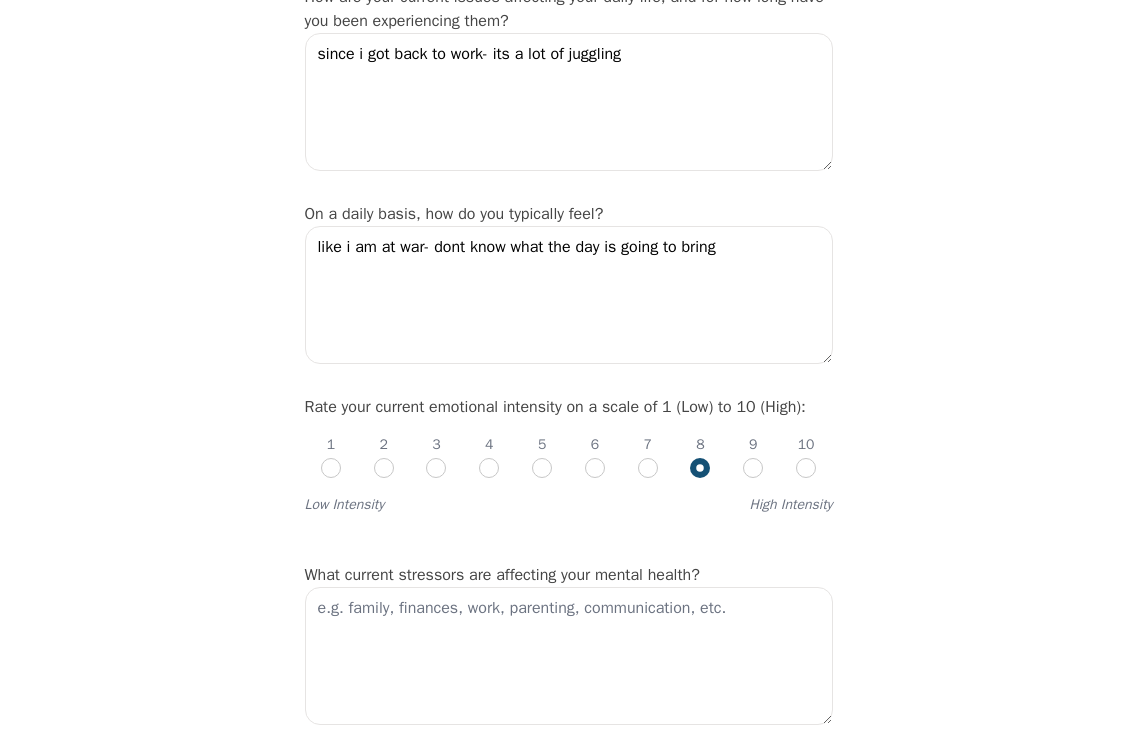scroll, scrollTop: 800, scrollLeft: 0, axis: vertical 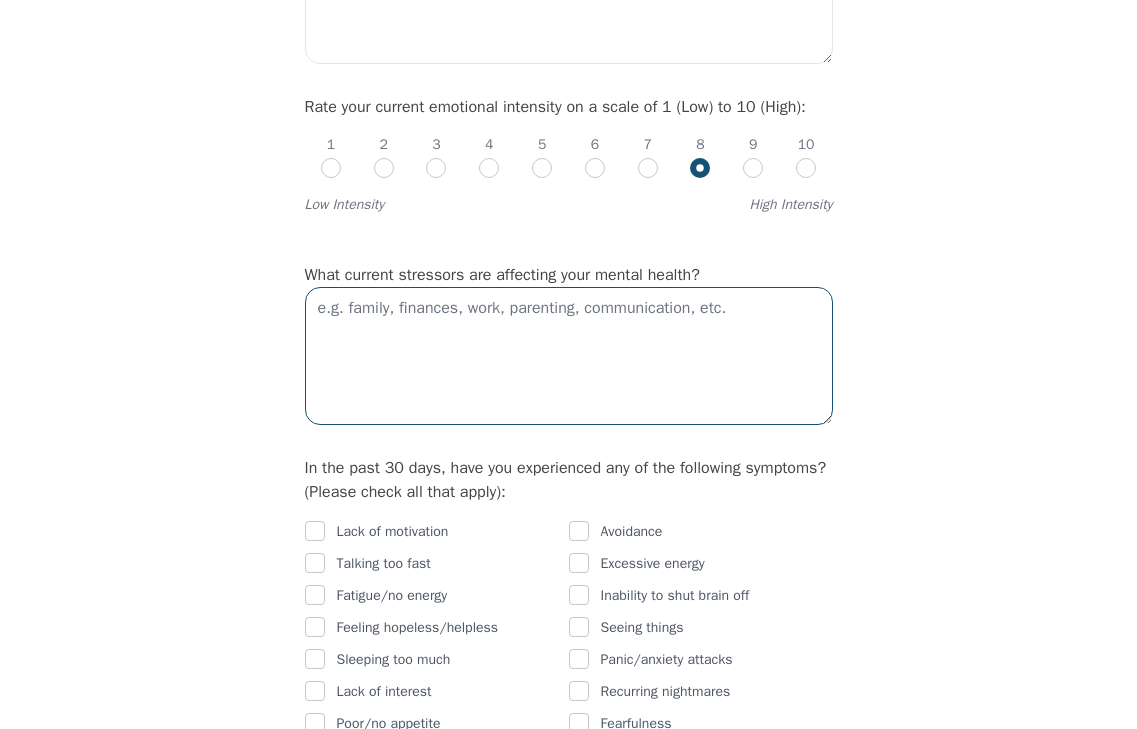 click at bounding box center [569, 356] 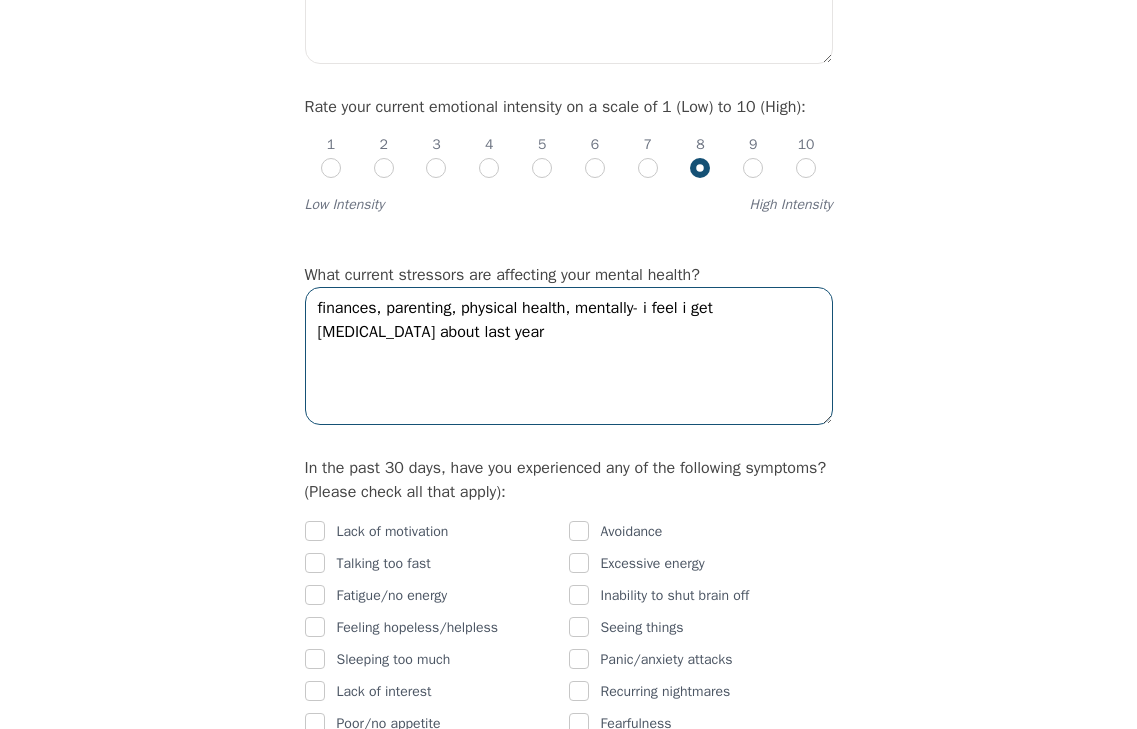 type on "finances, parenting, physical health, mentally- i feel i get [MEDICAL_DATA] about last year" 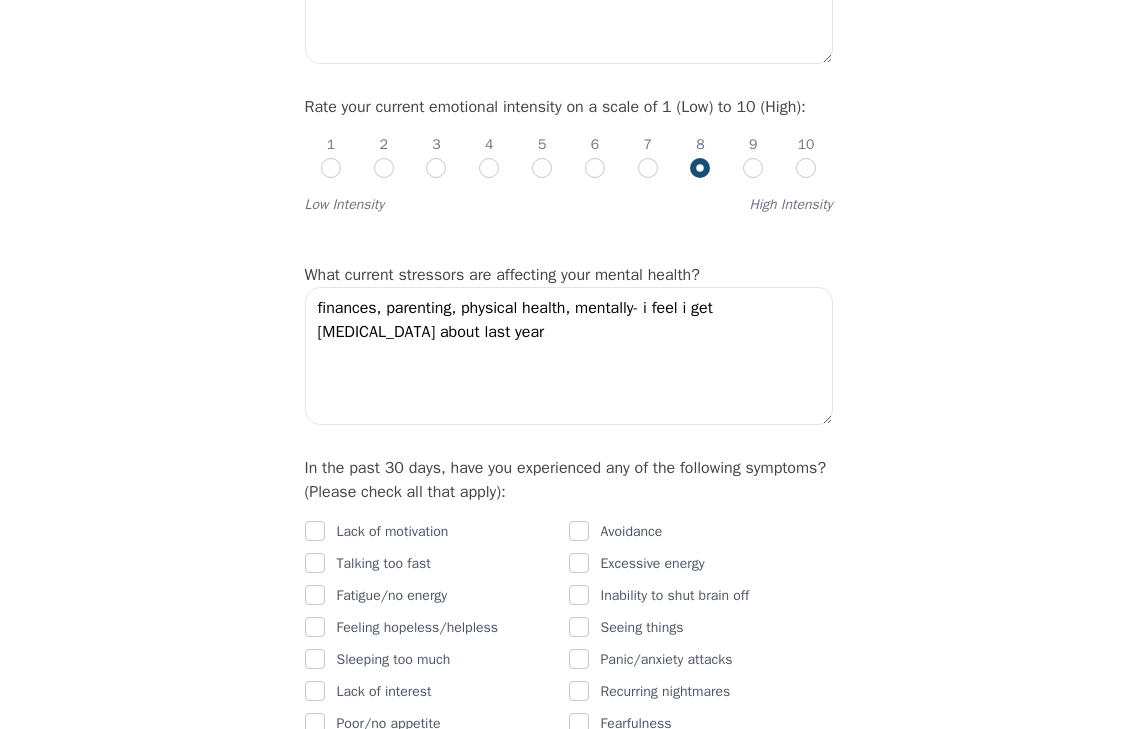 click on "Intake Assessment for Antora Anowar Part 2 of 2: Clinical Self-Report Please complete the following information before your initial session. This step is crucial to kickstart your therapeutic journey with your therapist: Please describe what has brought you to seek therapy at this time? life struggles-had a baby who was born extremely premature-born 6.5 months gestational age- she was at the hospital for 90 days- then came home- now she is thriving and growing- i resumed work- everything is overwhelming. lost weight due to stress-  How are your current issues affecting your daily life, and for how long have you been experiencing them? since i got back to work- its a lot of juggling On a daily basis, how do you typically feel? like i am at war- dont know what the day is going to bring Rate your current emotional intensity on a scale of 1 (Low) to 10 (High): 1 2 3 4 5 6 7 8 9 10 Low Intensity High Intensity What current stressors are affecting your mental health? Lack of motivation Talking too fast [MEDICAL_DATA]" at bounding box center (568, 1019) 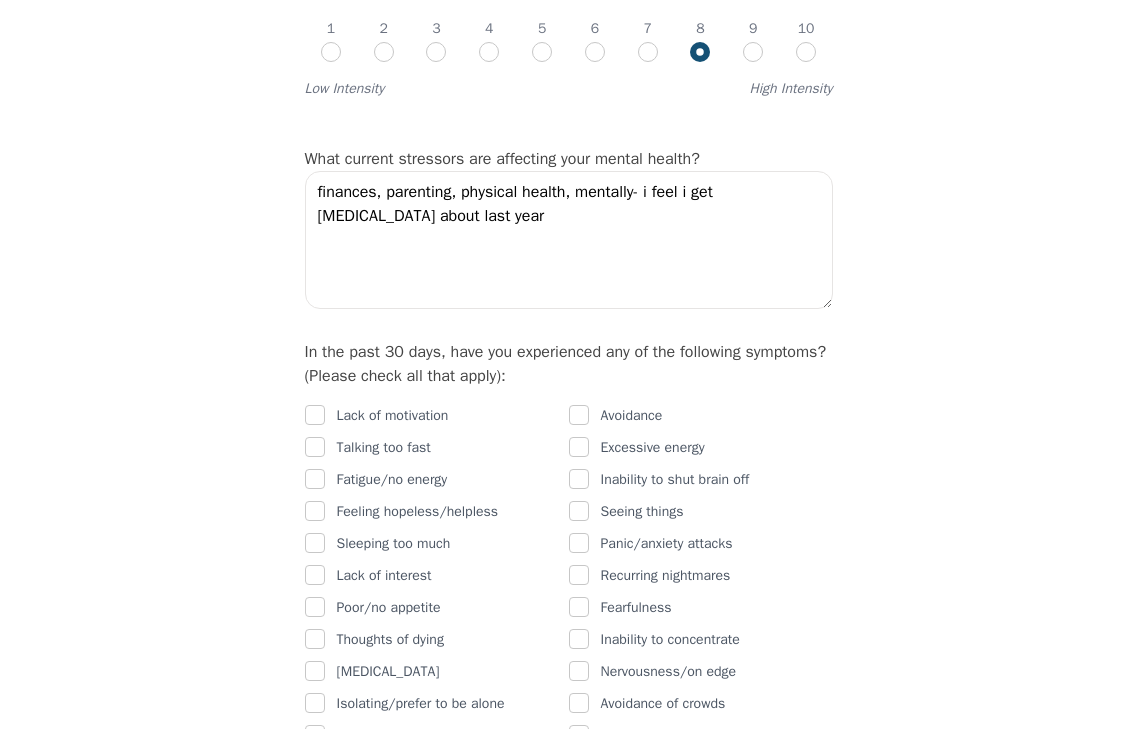 scroll, scrollTop: 1100, scrollLeft: 0, axis: vertical 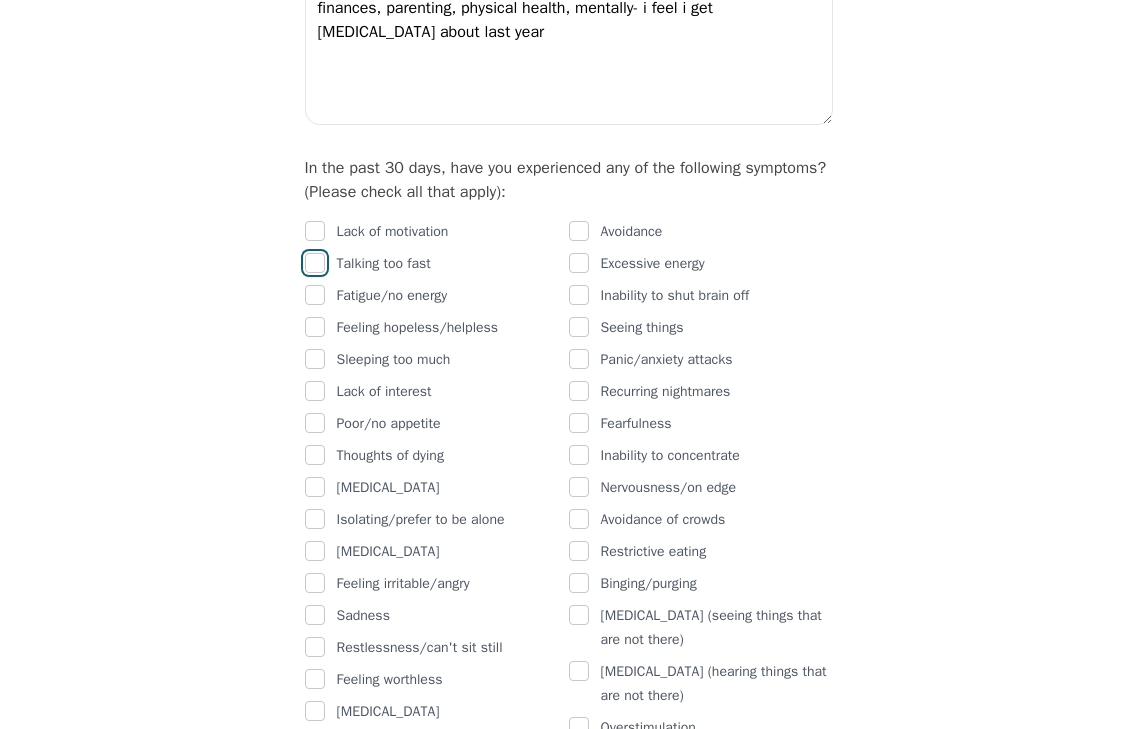 click at bounding box center (315, 263) 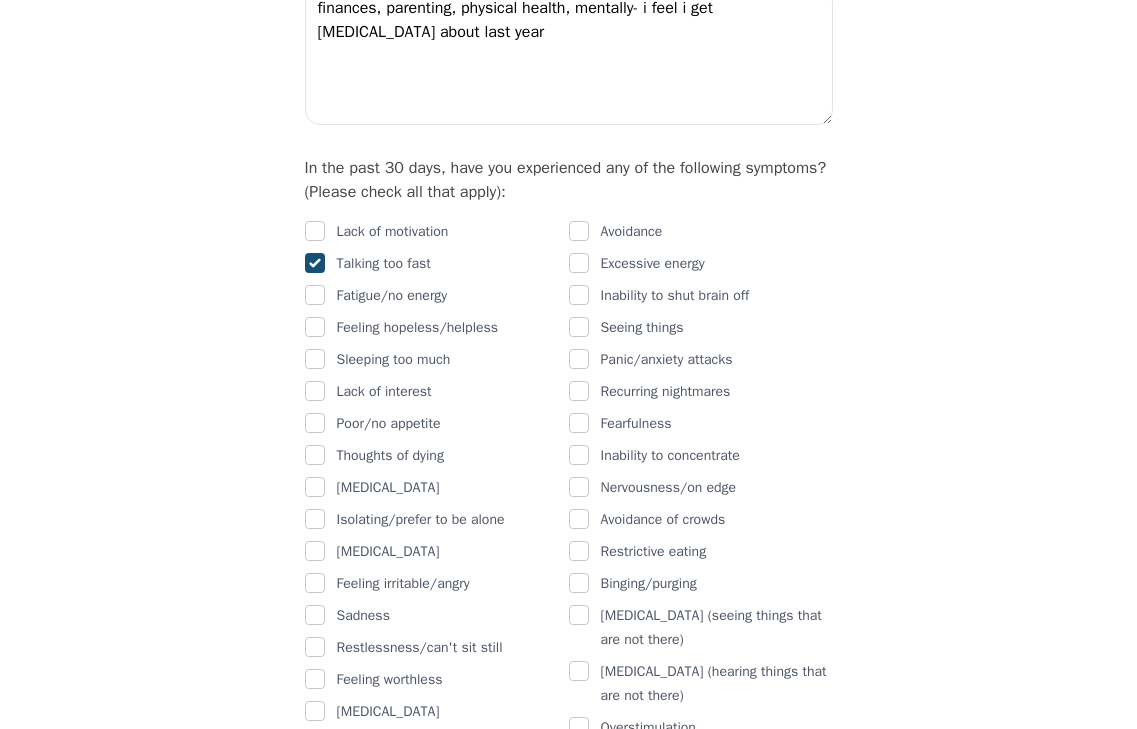 click at bounding box center (315, 263) 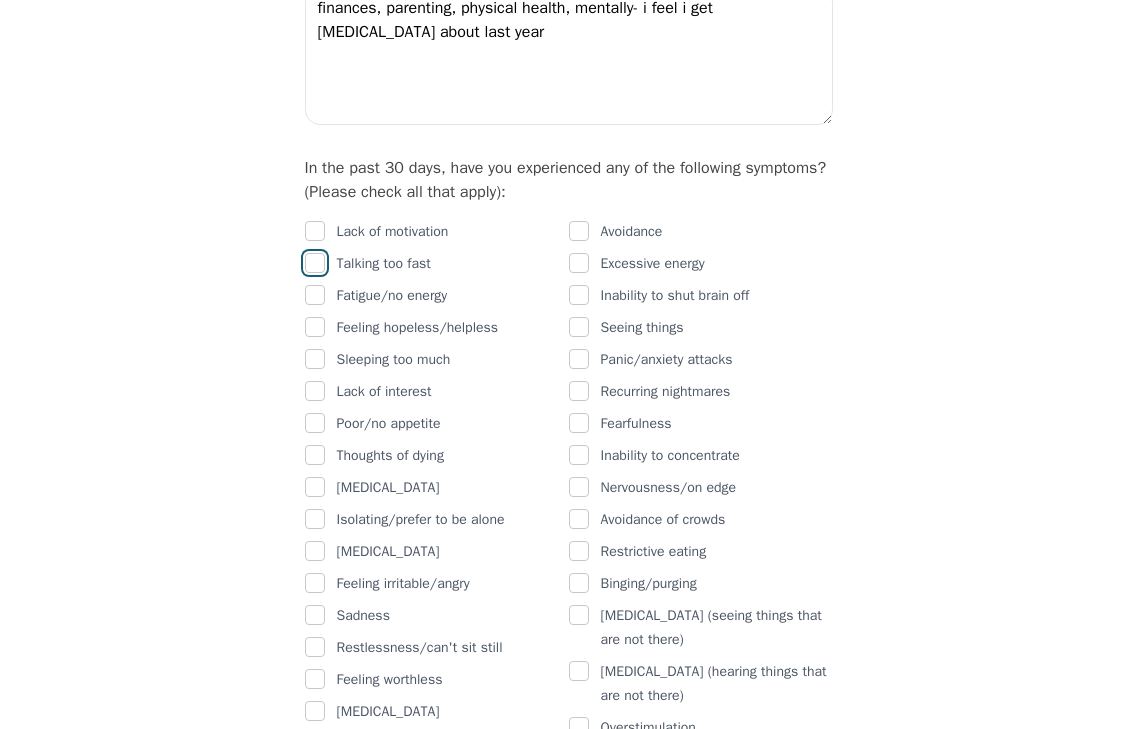 checkbox on "false" 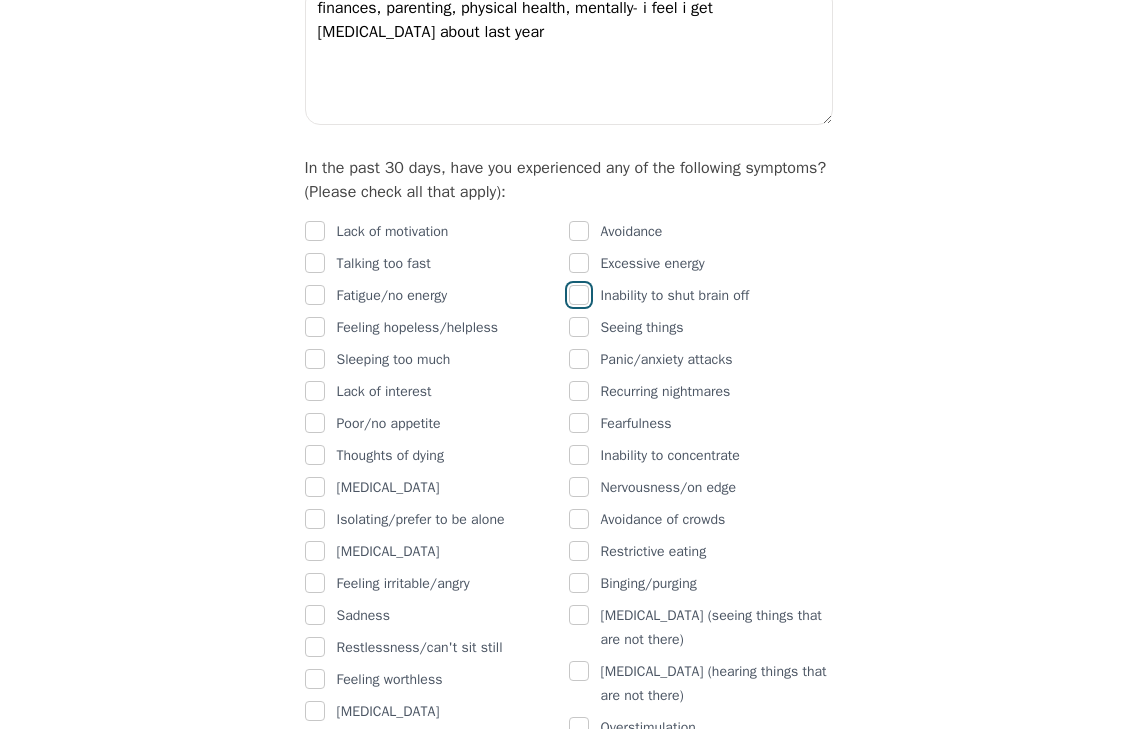 click at bounding box center [579, 295] 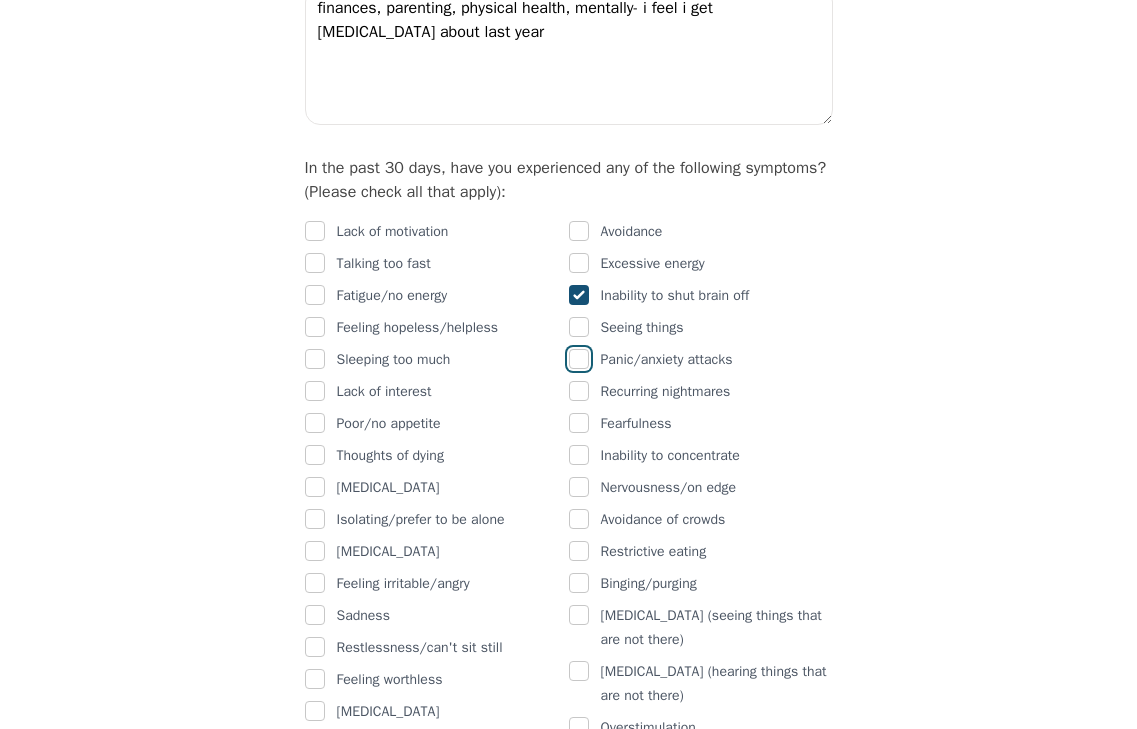click at bounding box center [579, 359] 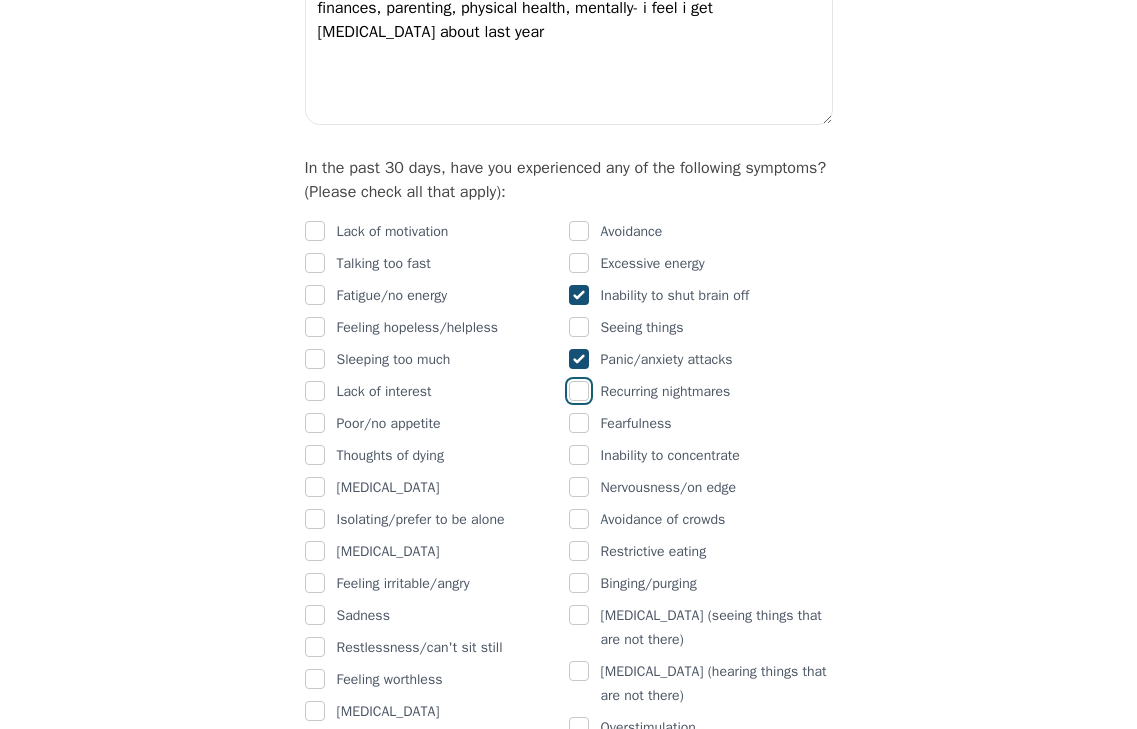 click at bounding box center [579, 391] 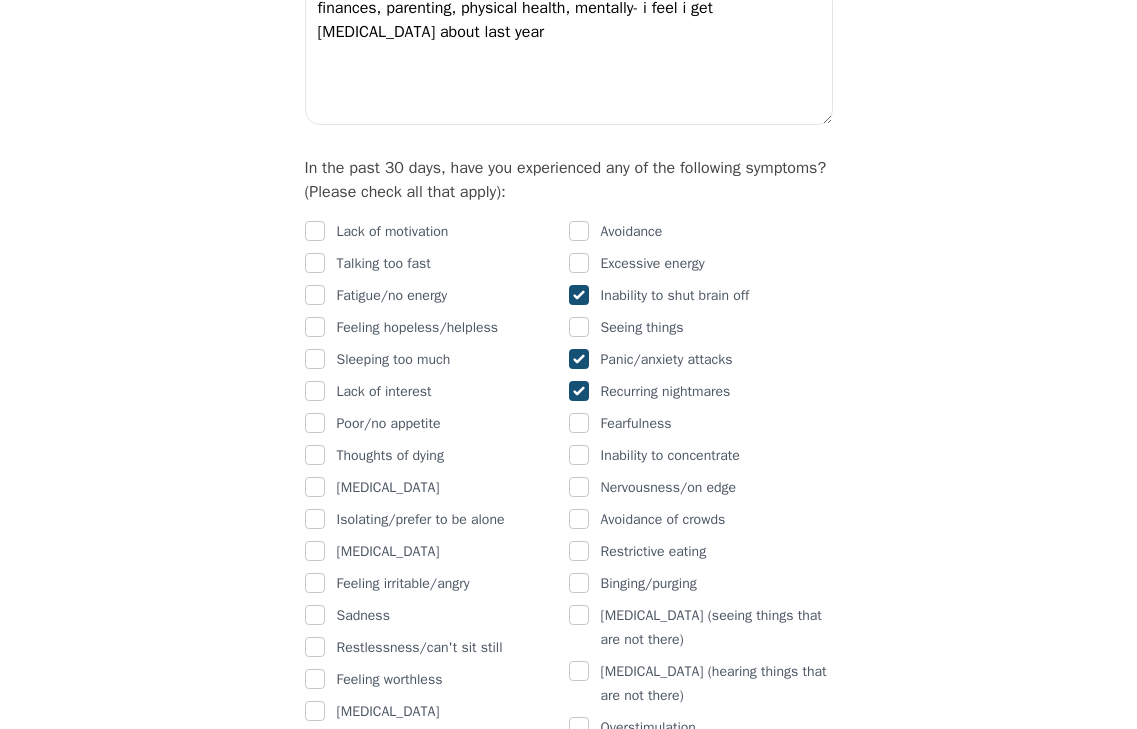 checkbox on "true" 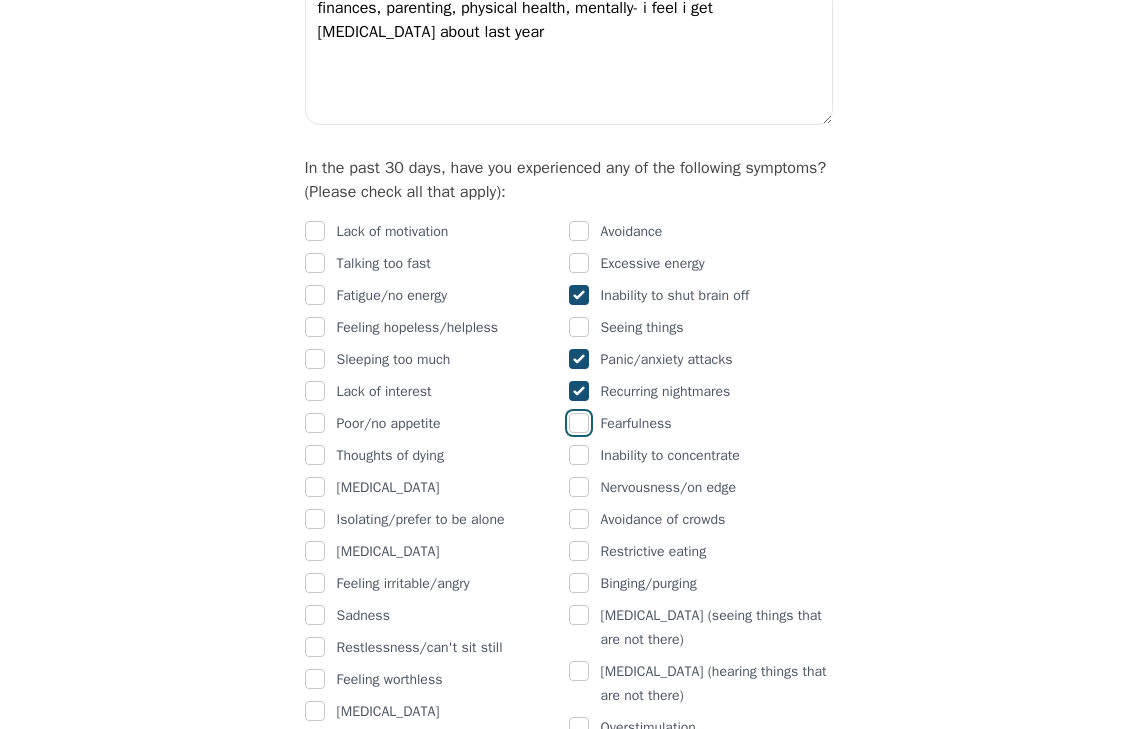 click at bounding box center [579, 423] 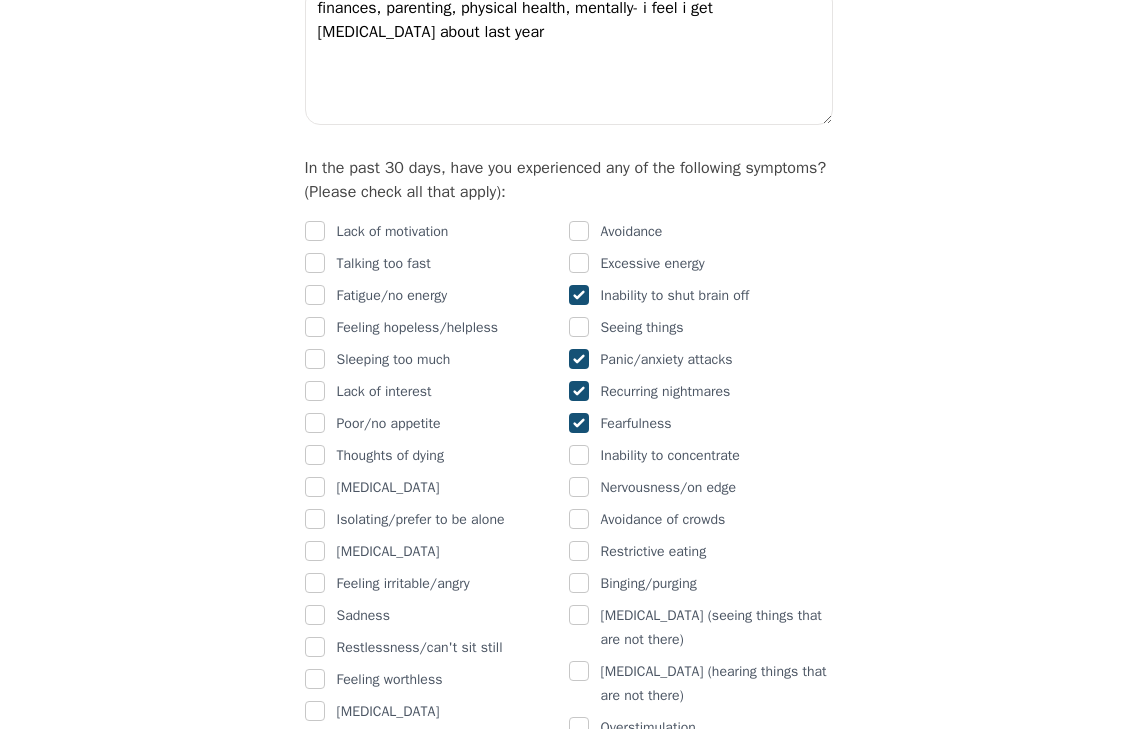 checkbox on "true" 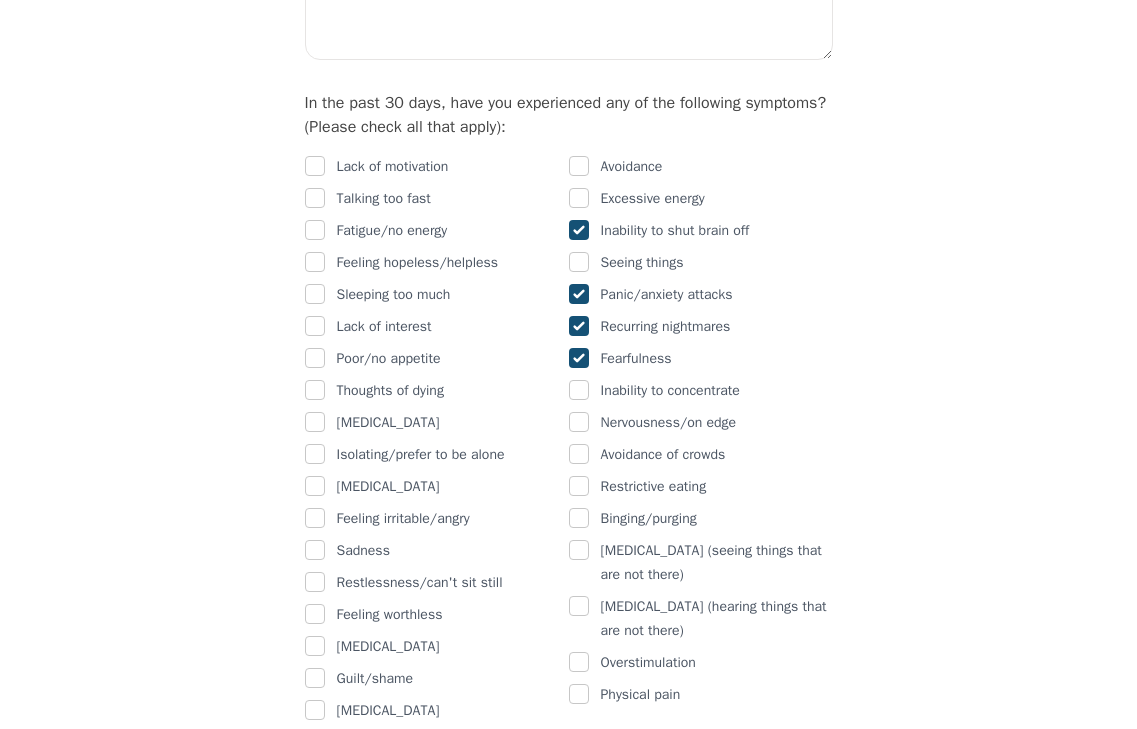 scroll, scrollTop: 1200, scrollLeft: 0, axis: vertical 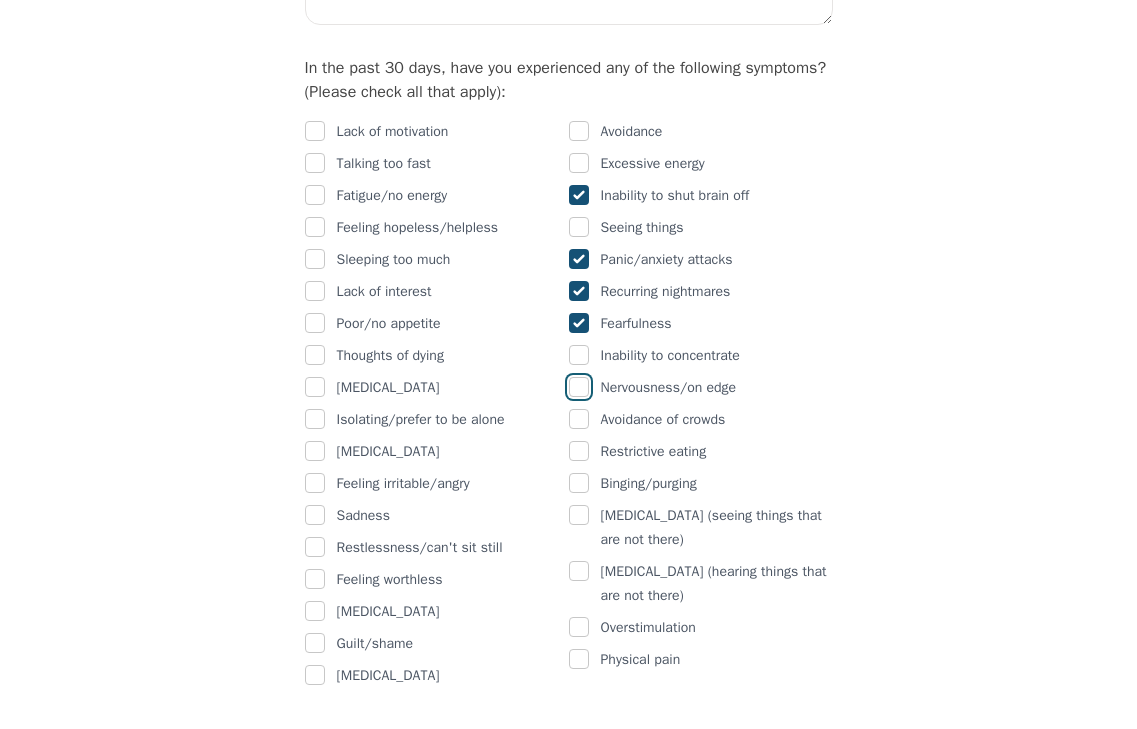 click at bounding box center (579, 387) 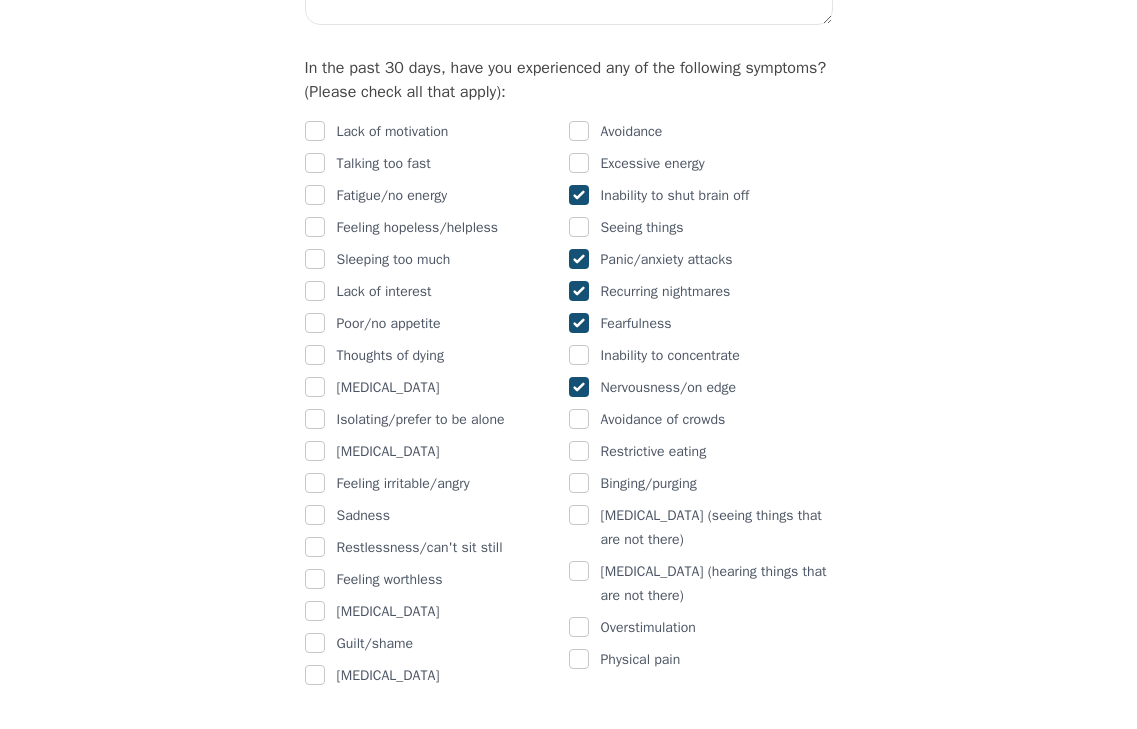 checkbox on "true" 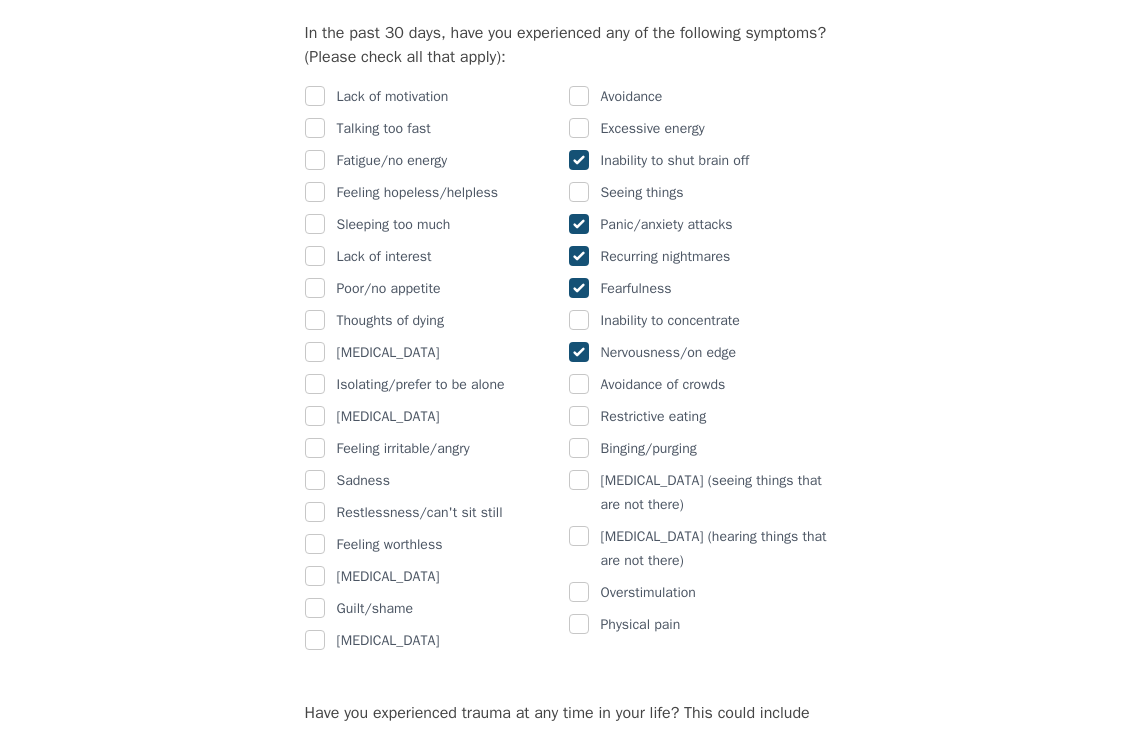 scroll, scrollTop: 1300, scrollLeft: 0, axis: vertical 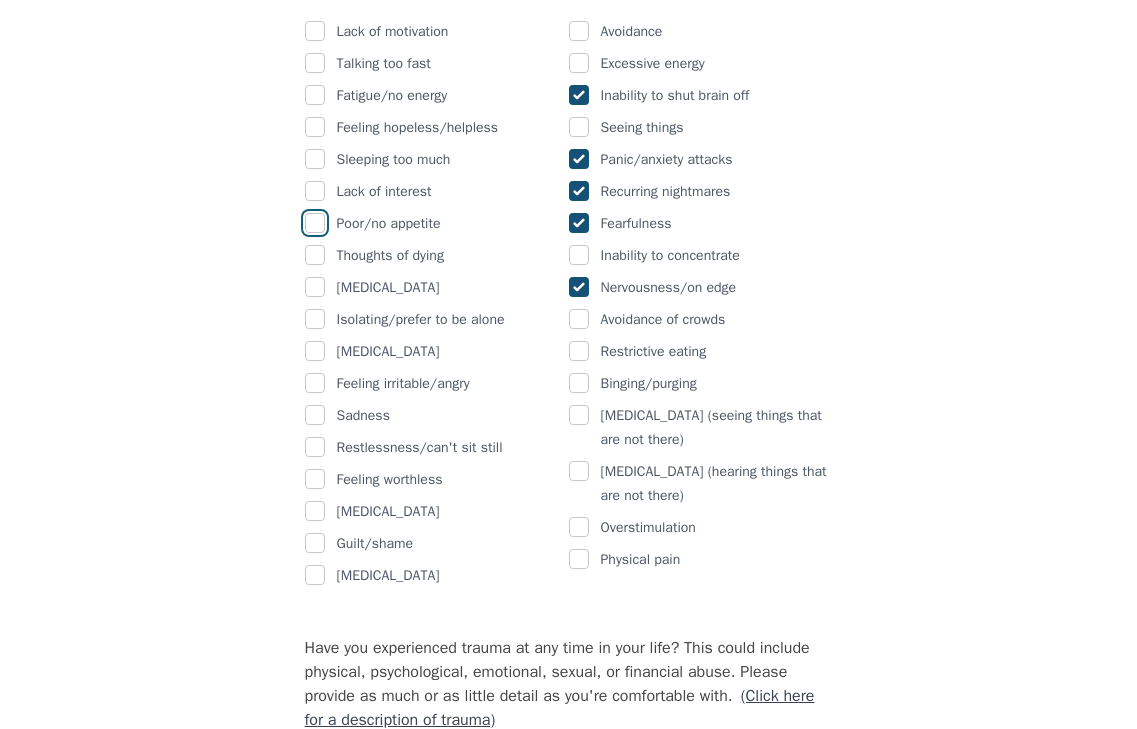 drag, startPoint x: 323, startPoint y: 251, endPoint x: 235, endPoint y: 395, distance: 168.76018 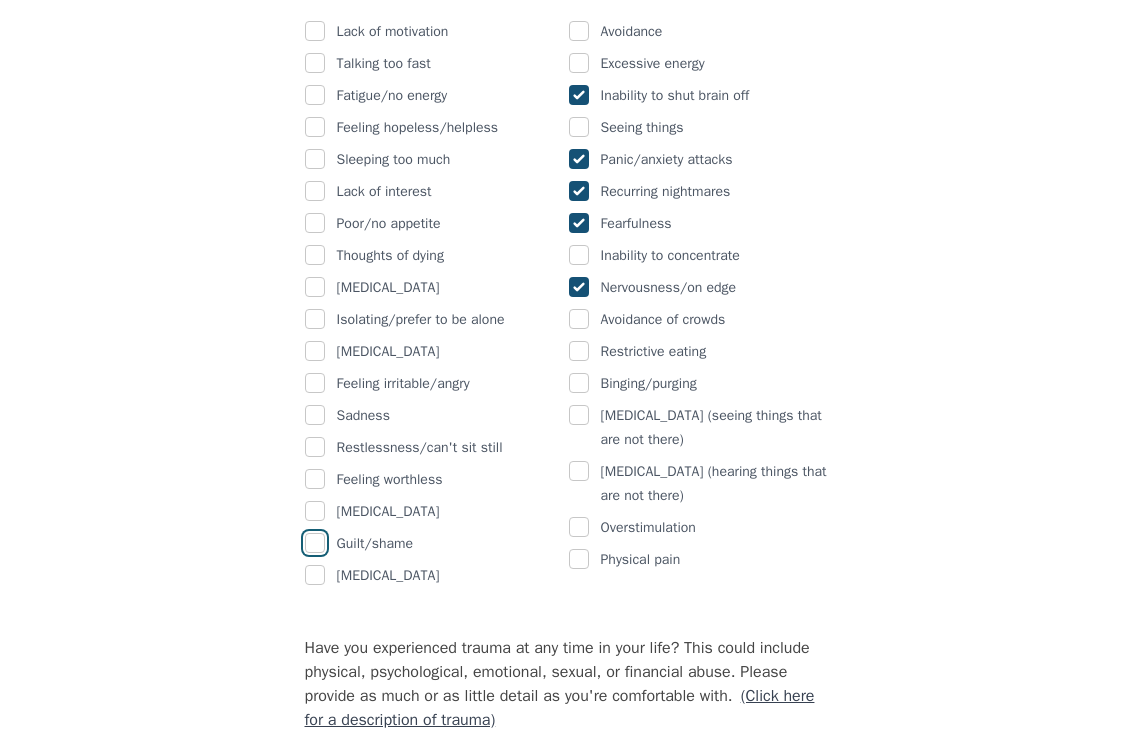 click at bounding box center (315, 543) 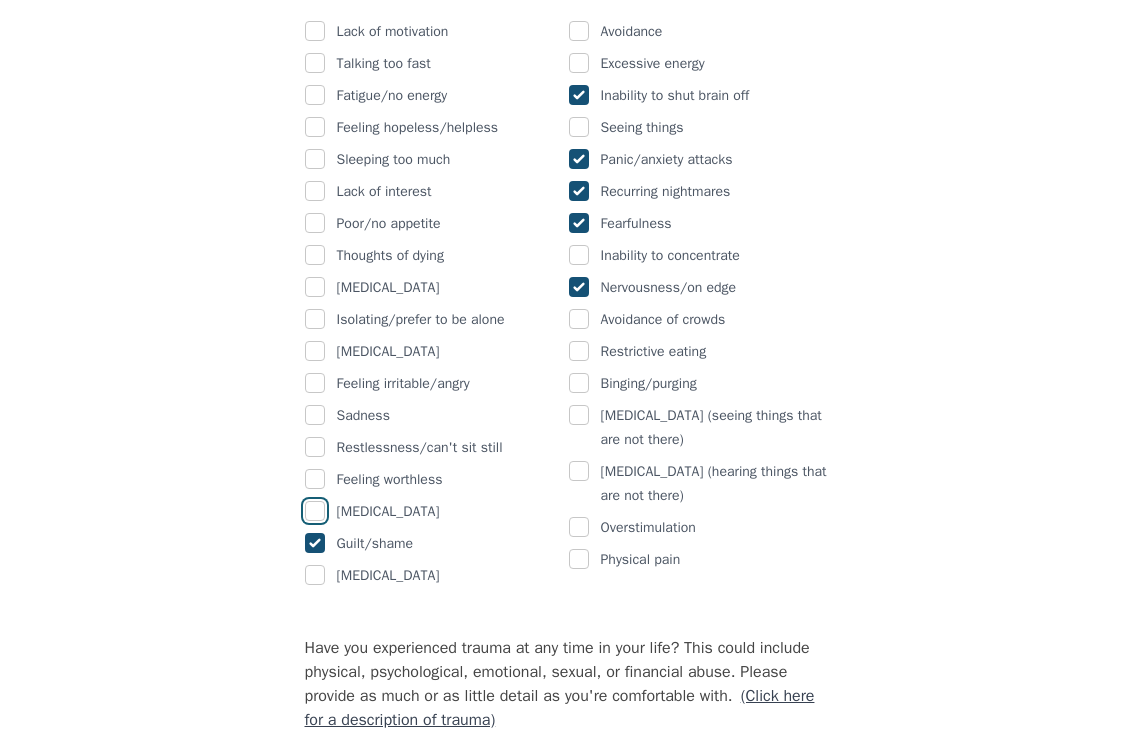 click at bounding box center [315, 511] 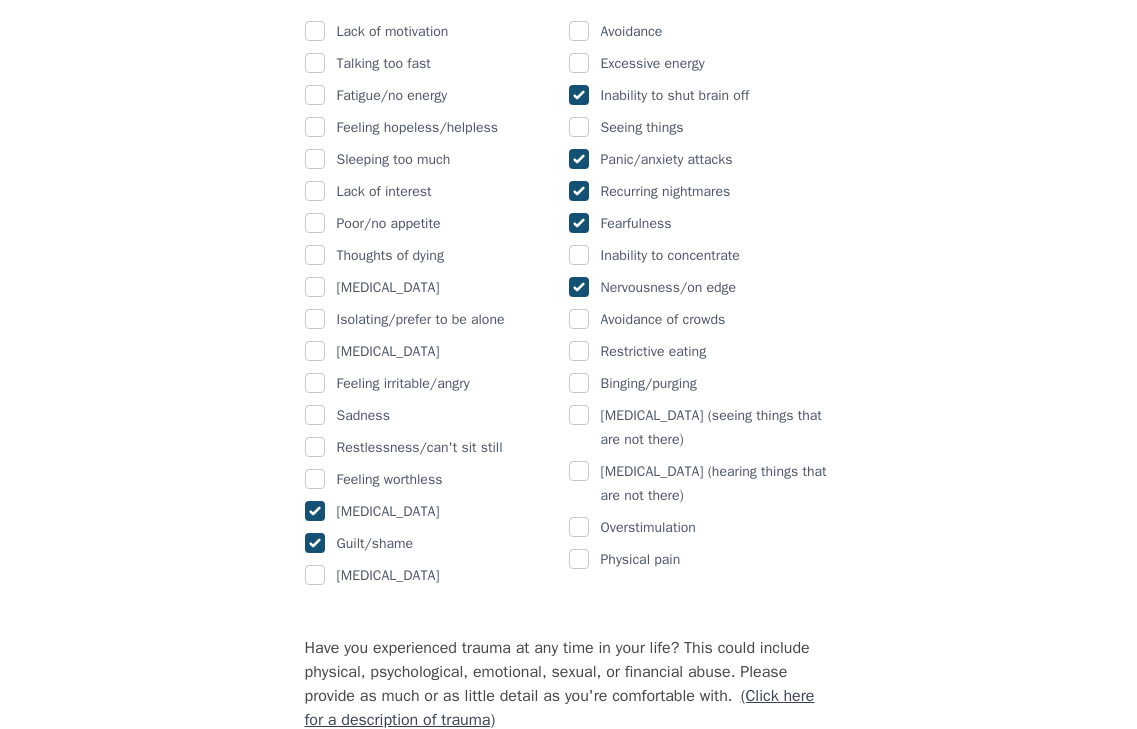 checkbox on "true" 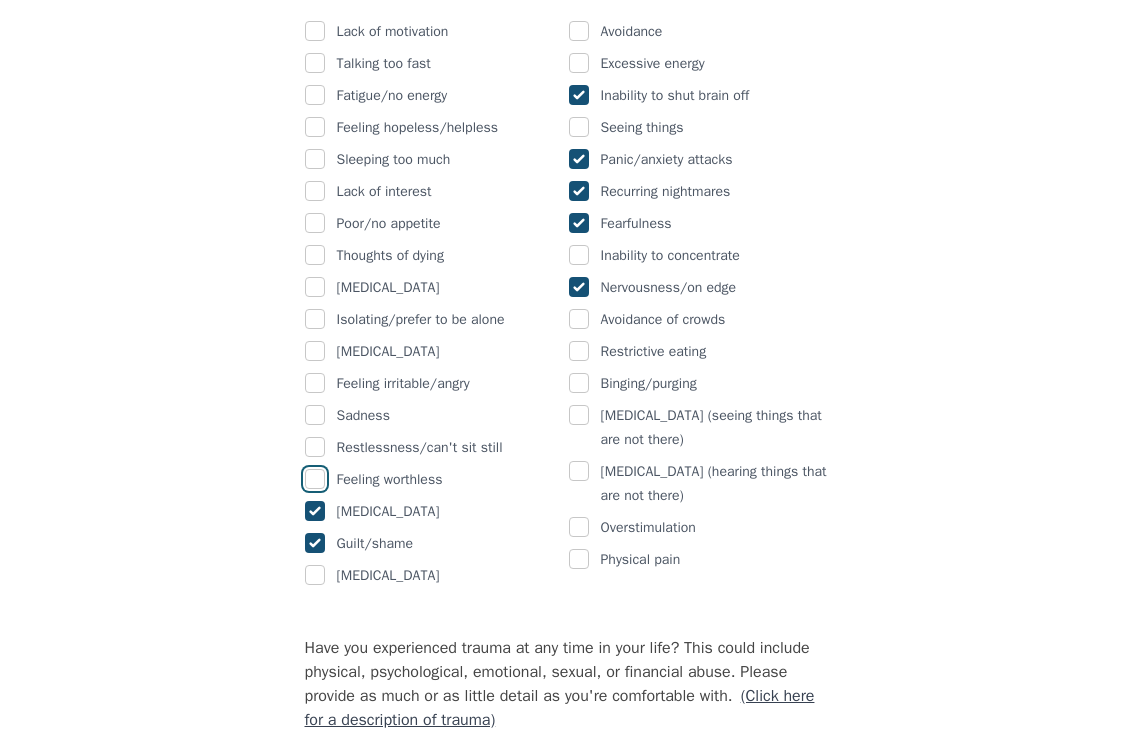 click at bounding box center (315, 479) 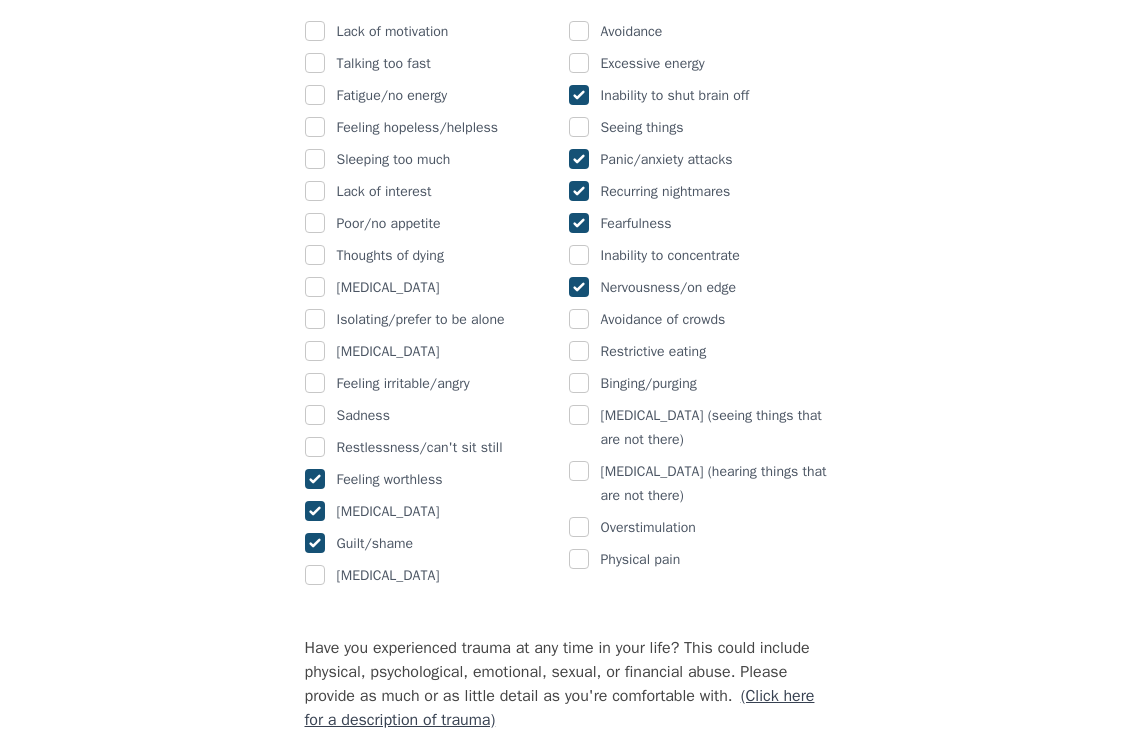 checkbox on "true" 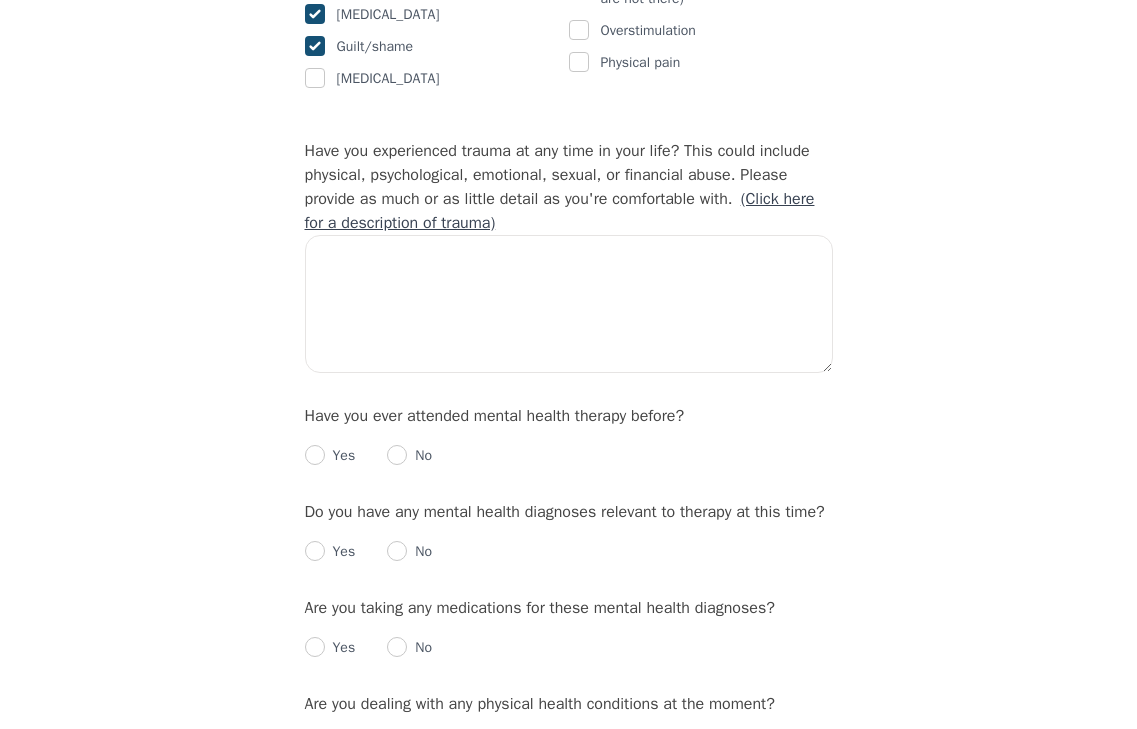 scroll, scrollTop: 1800, scrollLeft: 0, axis: vertical 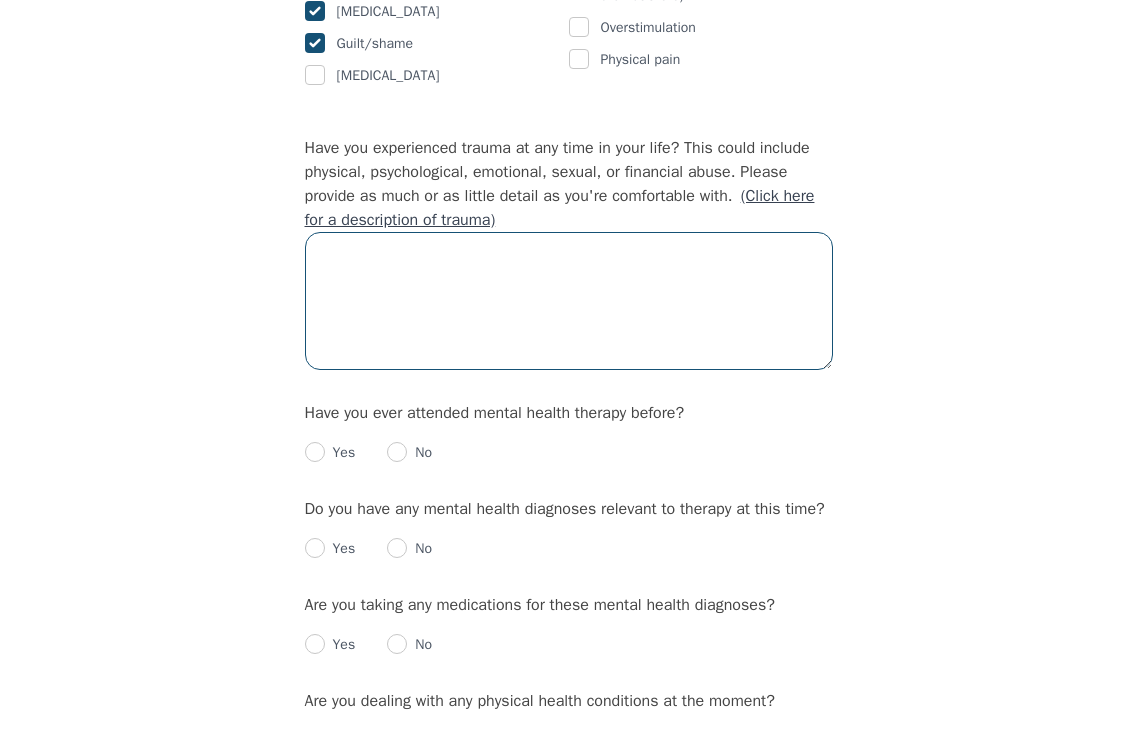 click at bounding box center [569, 301] 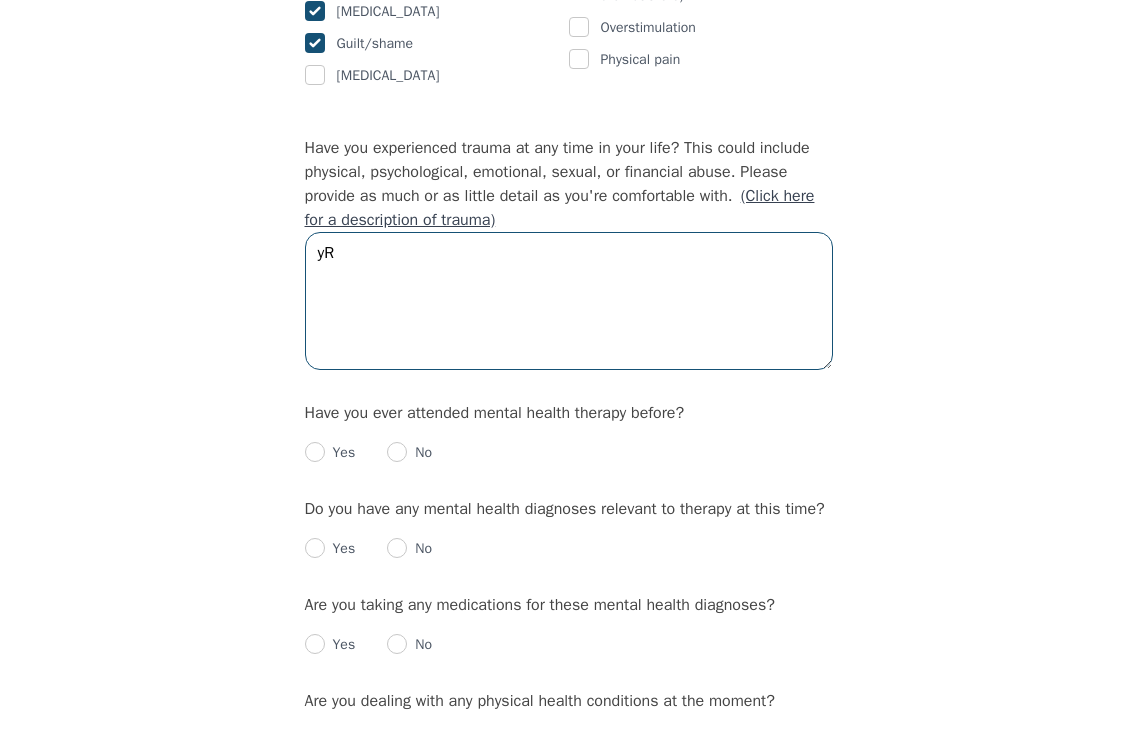 type on "y" 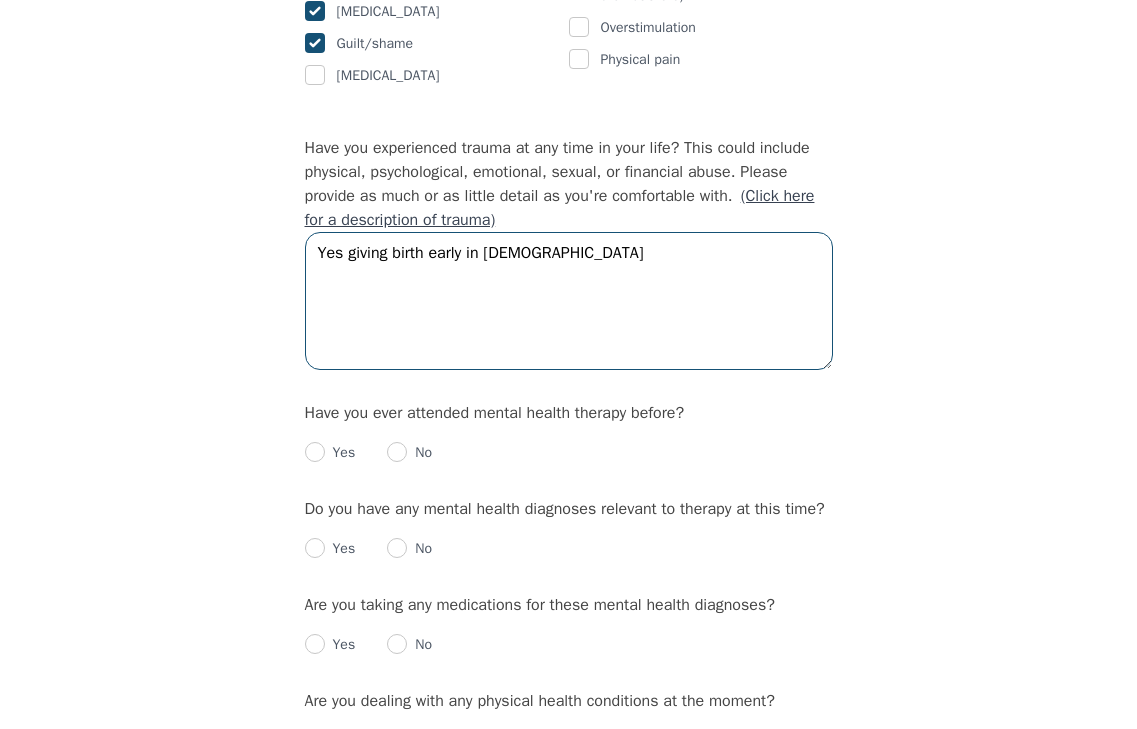 type on "Yes giving birth early in [DEMOGRAPHIC_DATA]" 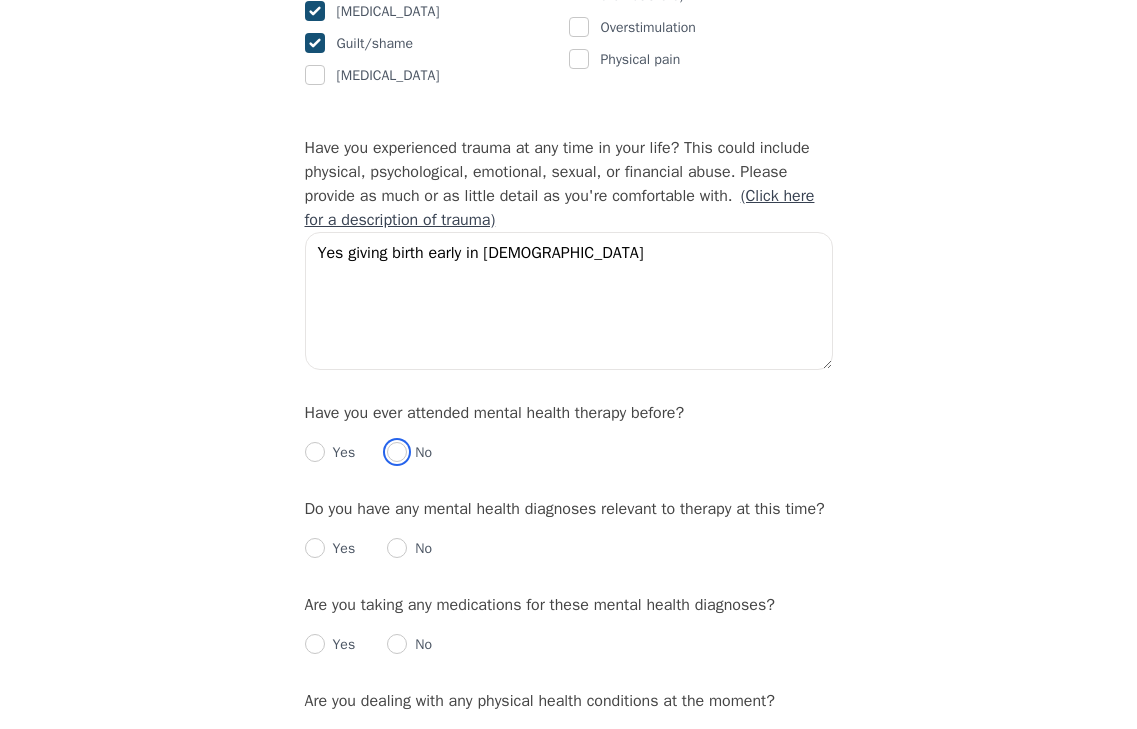 click at bounding box center (397, 452) 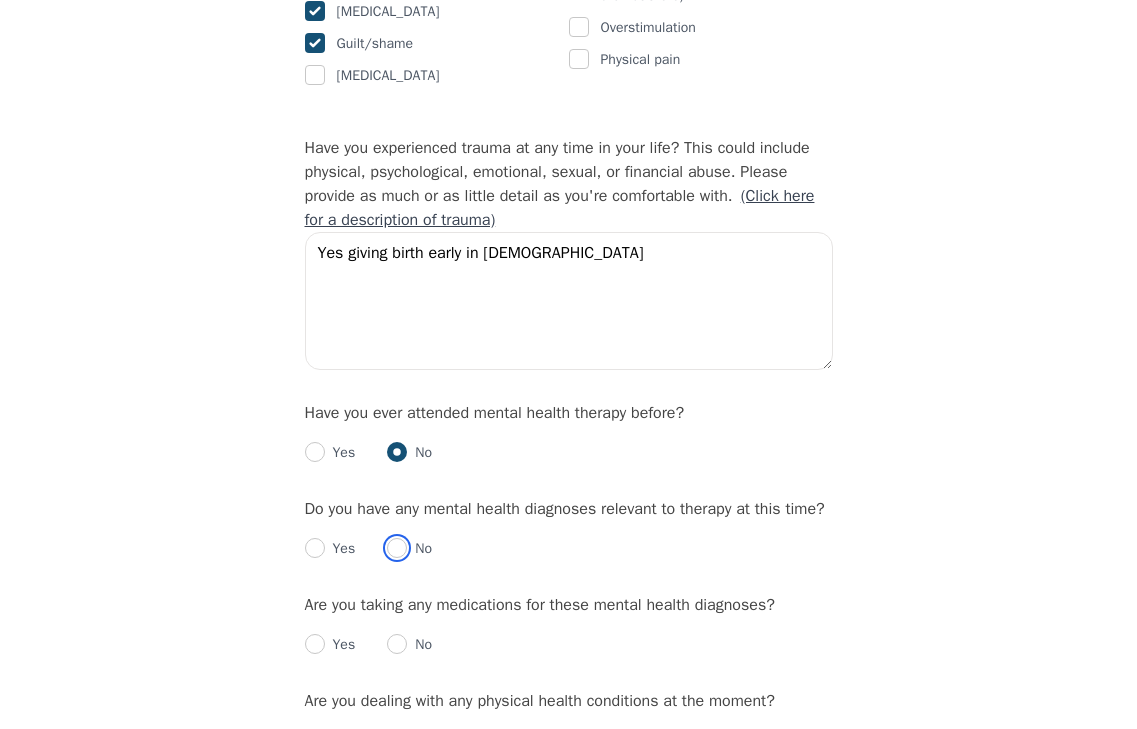 click at bounding box center (397, 548) 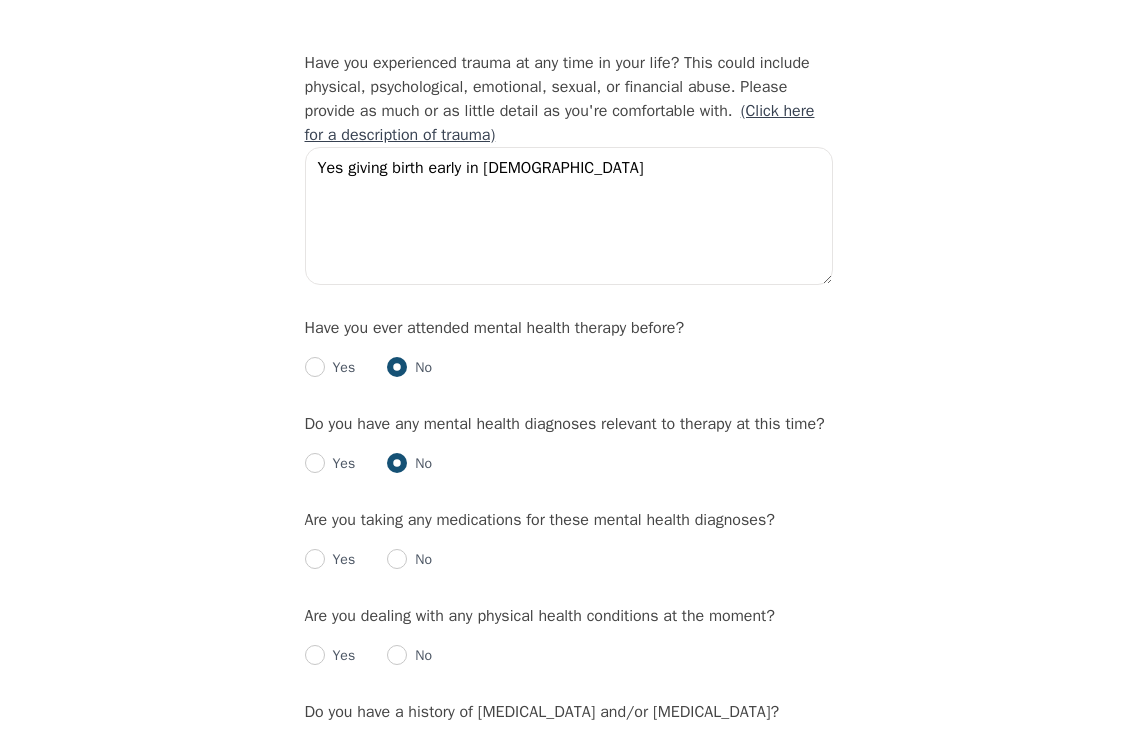 scroll, scrollTop: 2000, scrollLeft: 0, axis: vertical 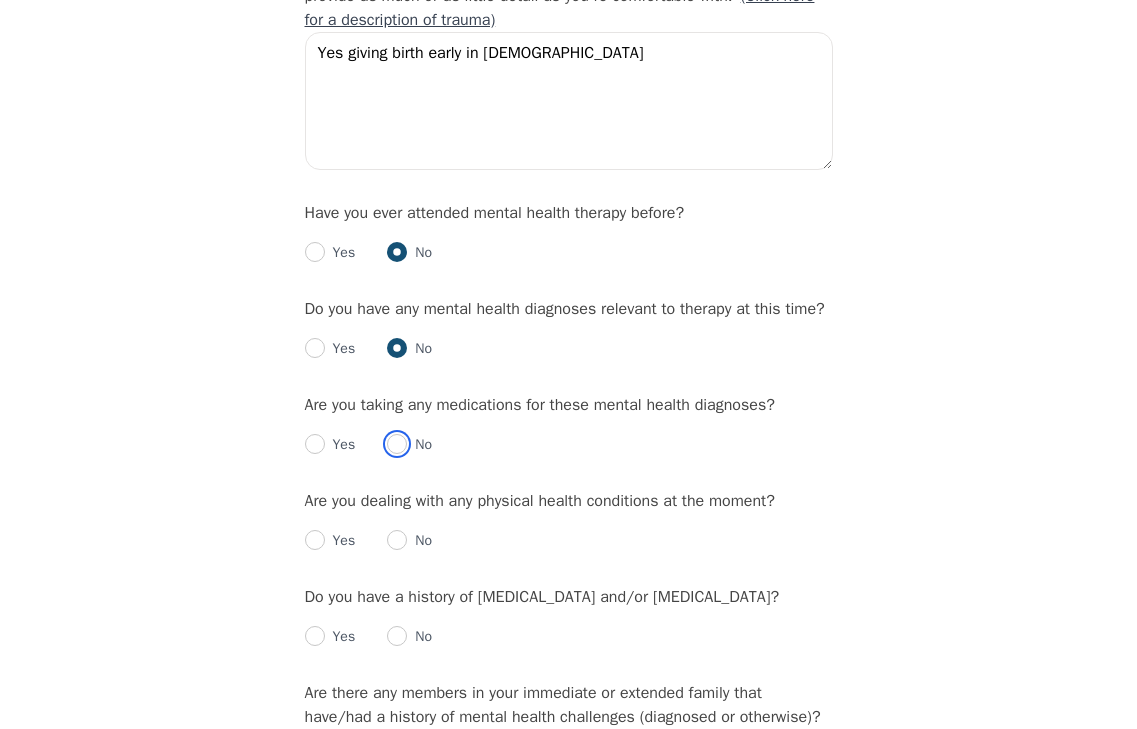 click at bounding box center [397, 444] 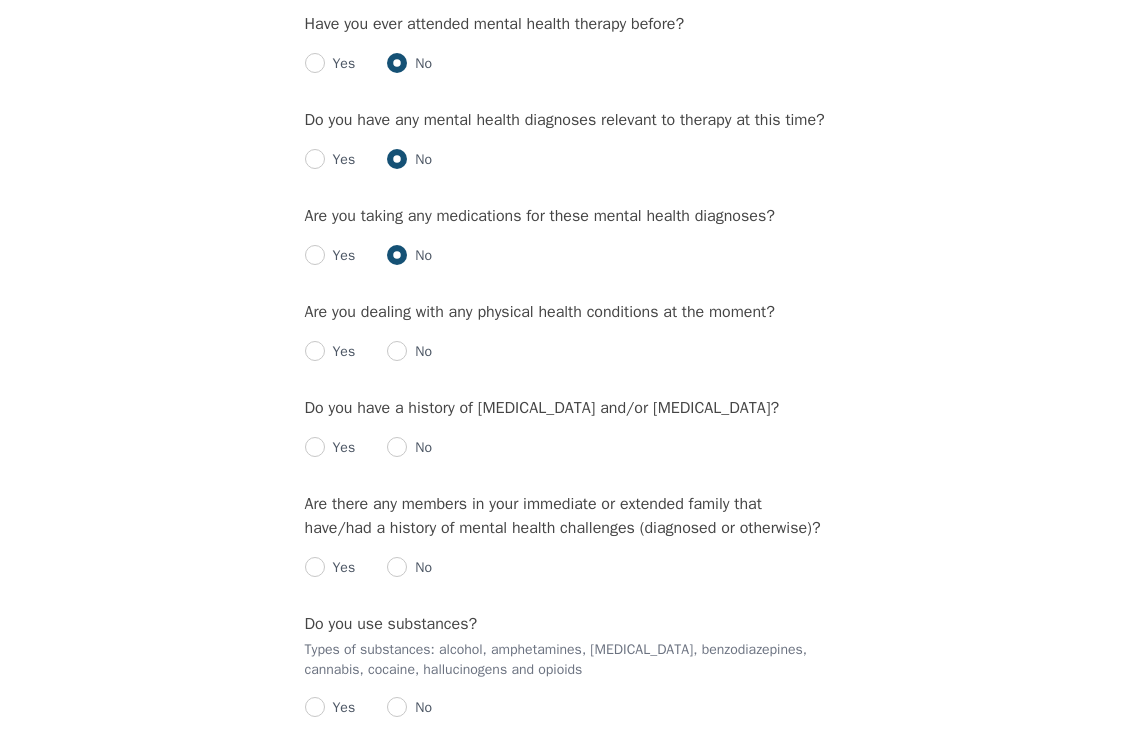 scroll, scrollTop: 2200, scrollLeft: 0, axis: vertical 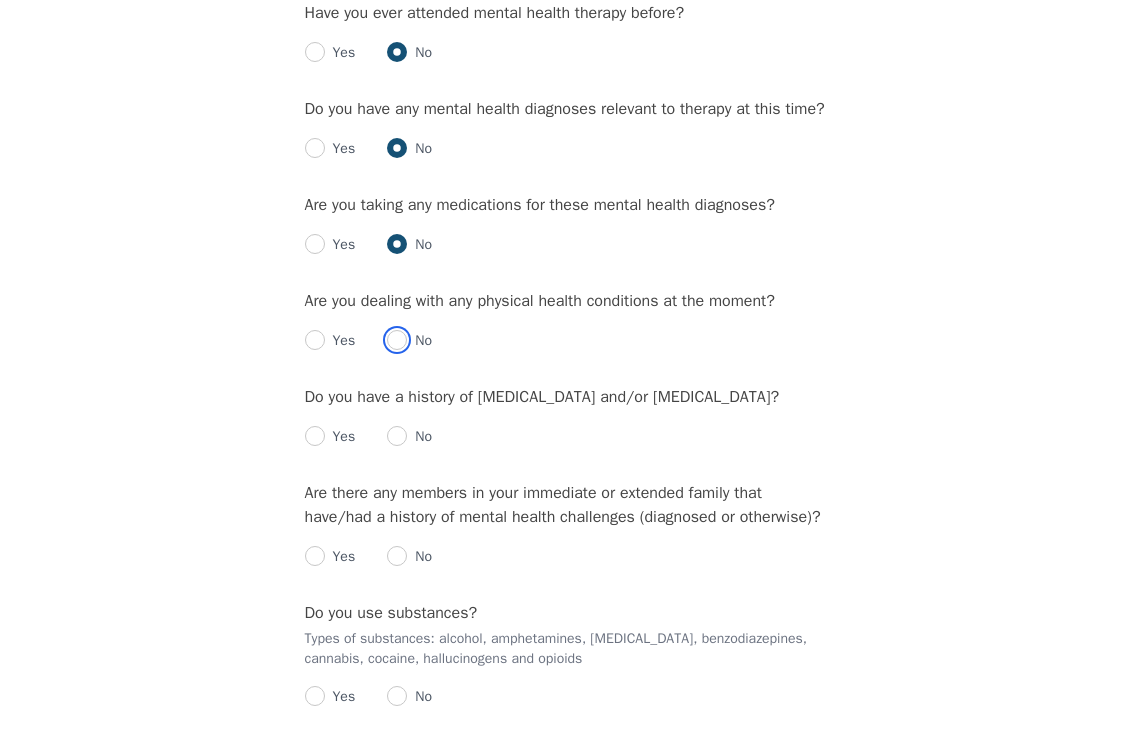 click at bounding box center (397, 340) 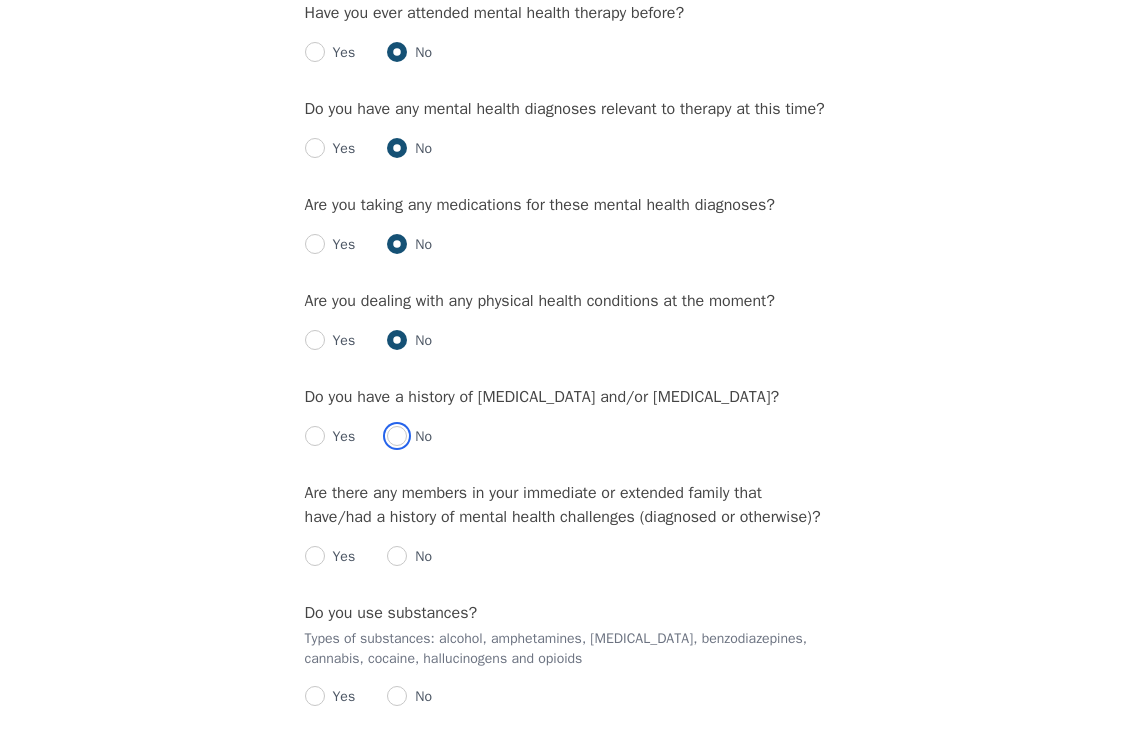 click at bounding box center [397, 436] 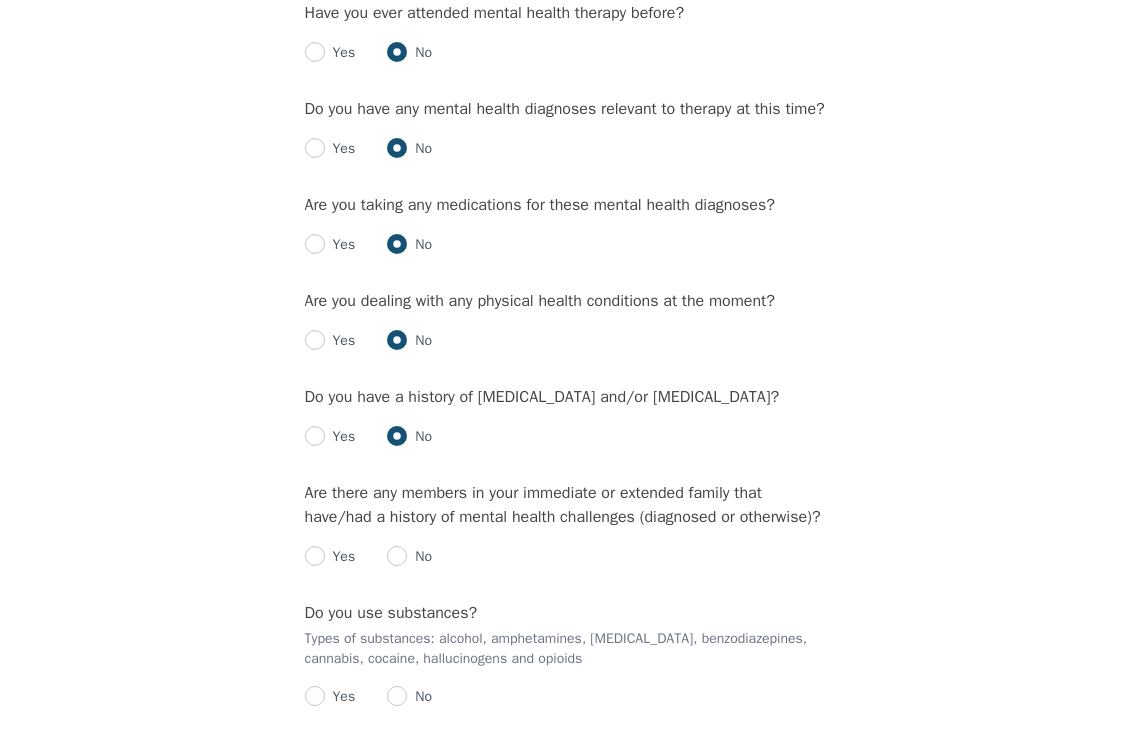 radio on "true" 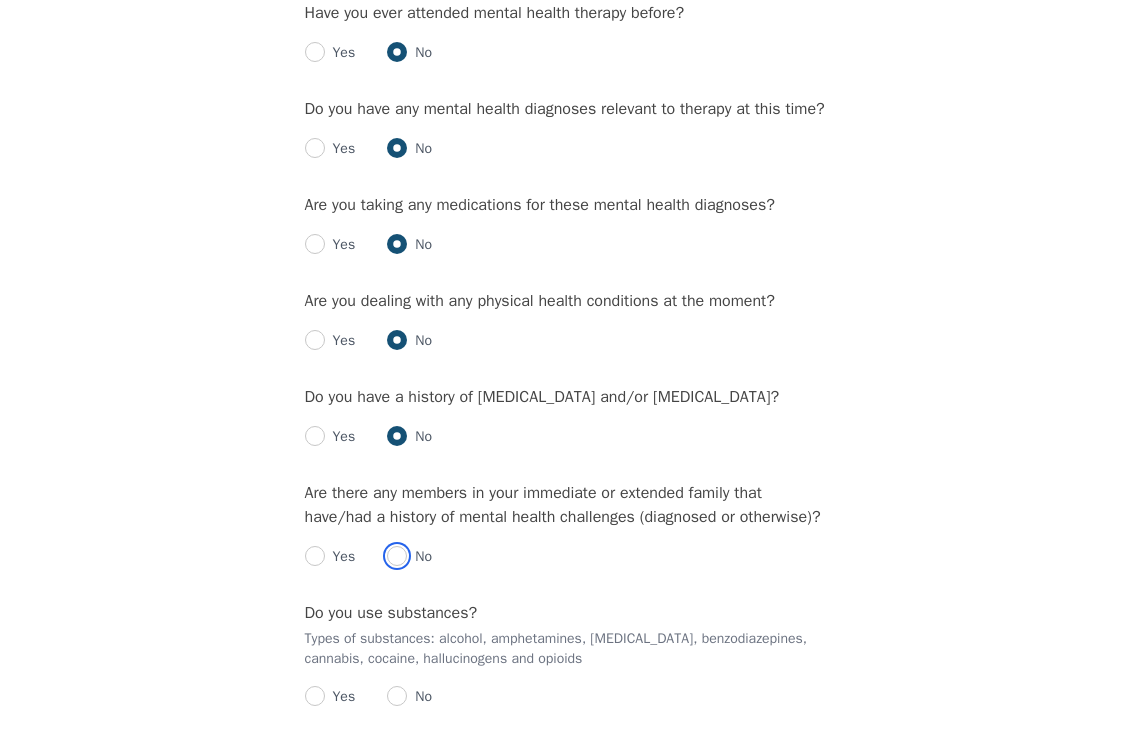 click at bounding box center (397, 556) 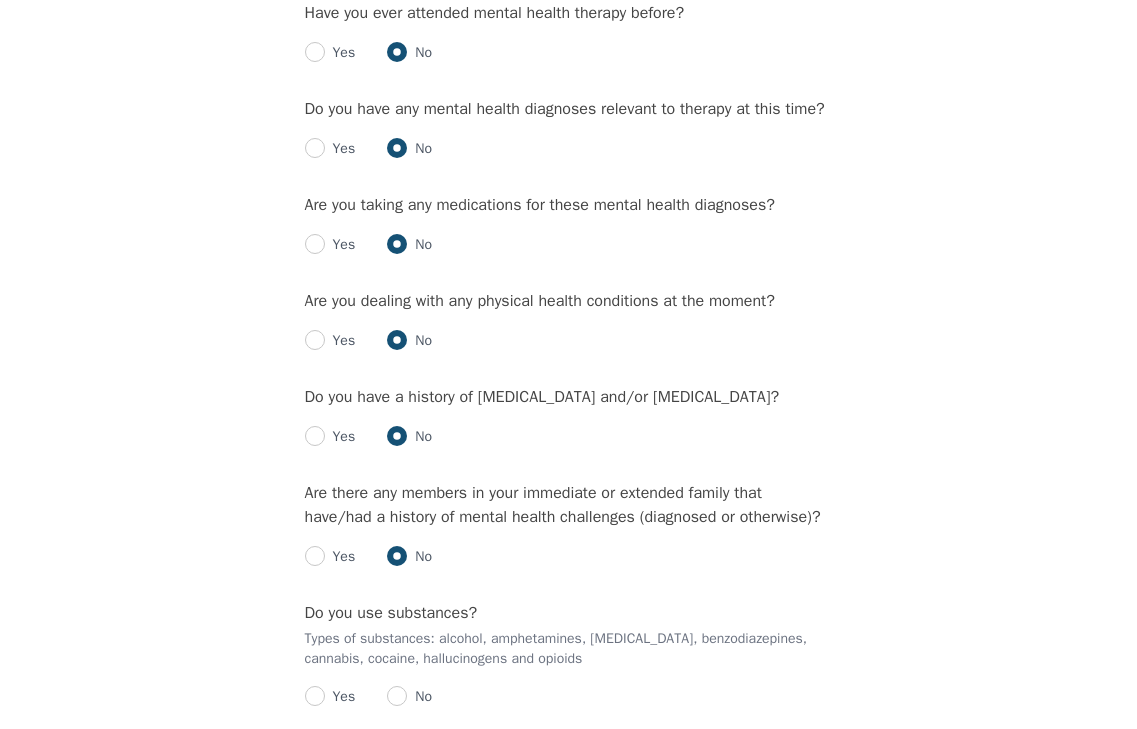 radio on "true" 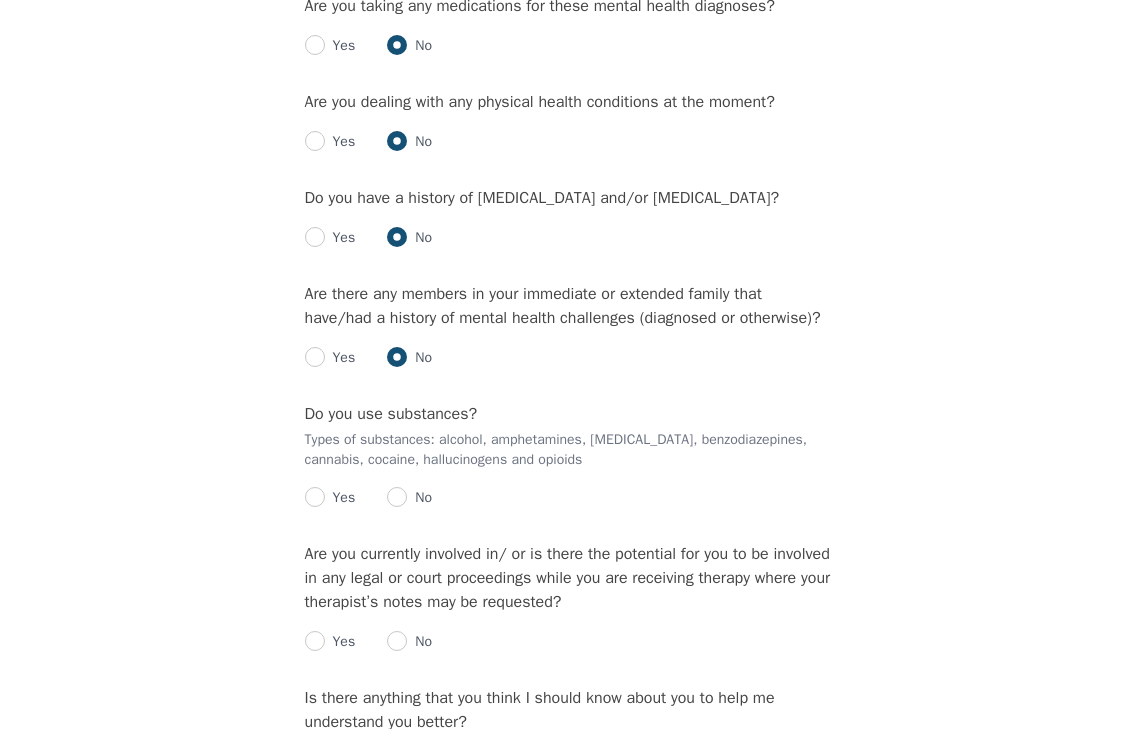 scroll, scrollTop: 2400, scrollLeft: 0, axis: vertical 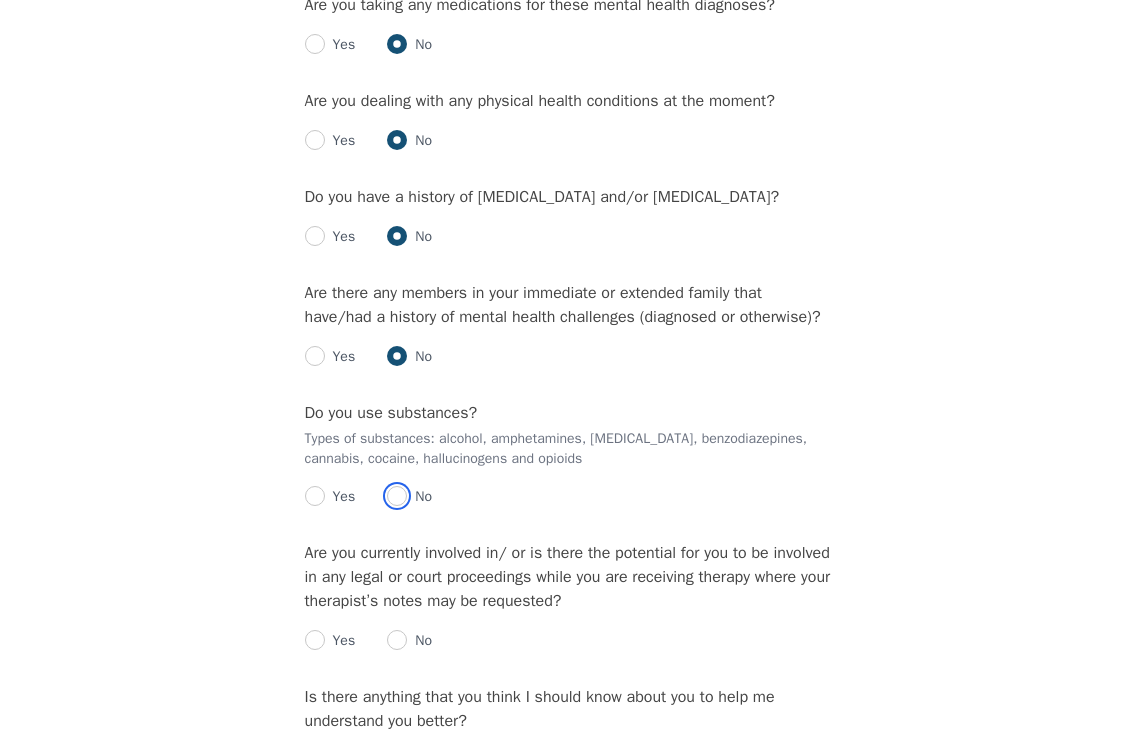 click at bounding box center [397, 496] 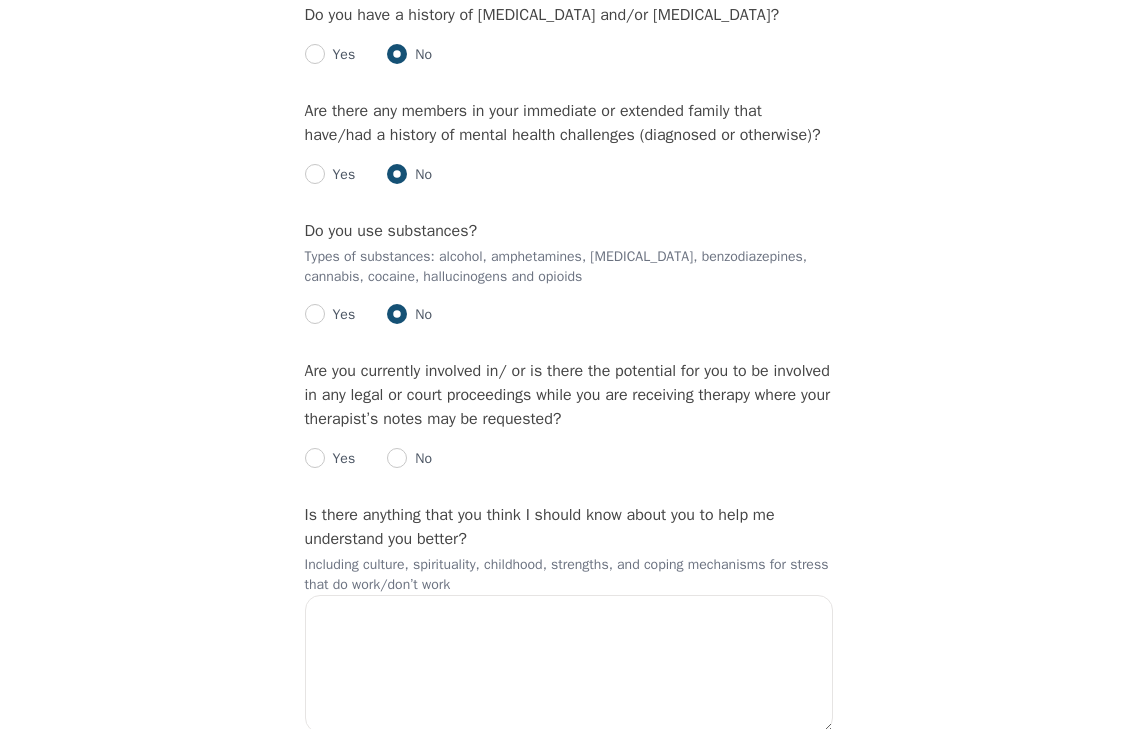 scroll, scrollTop: 2600, scrollLeft: 0, axis: vertical 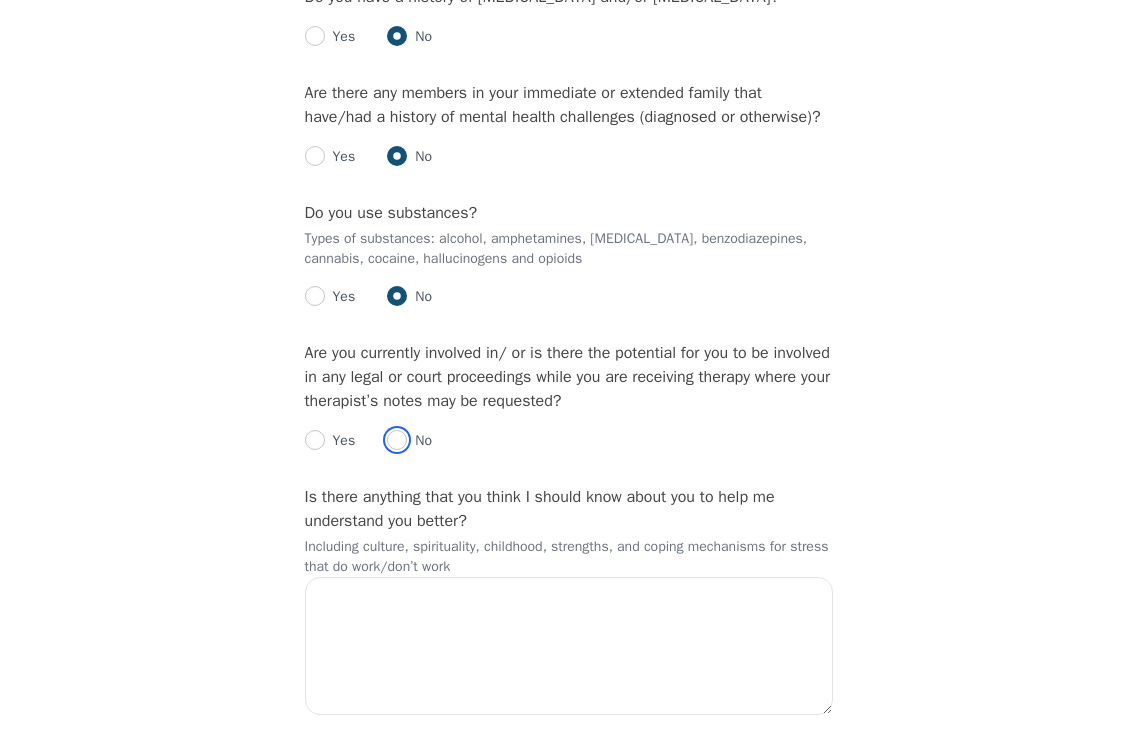 click at bounding box center [397, 440] 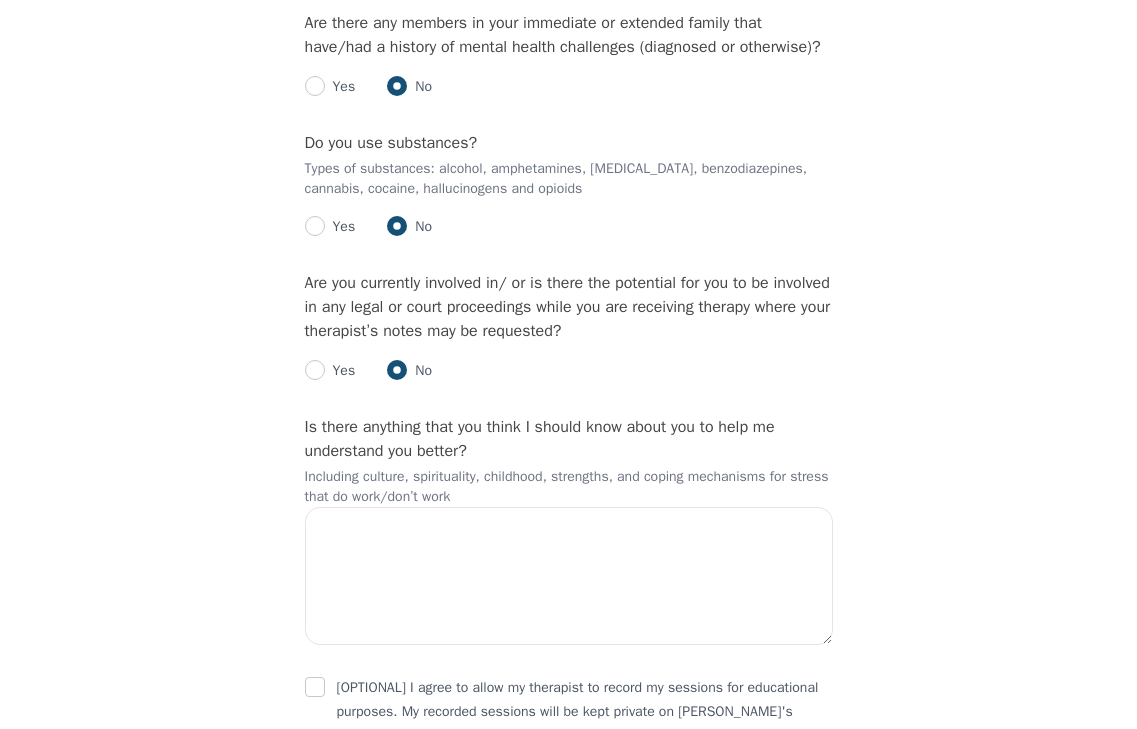 scroll, scrollTop: 2800, scrollLeft: 0, axis: vertical 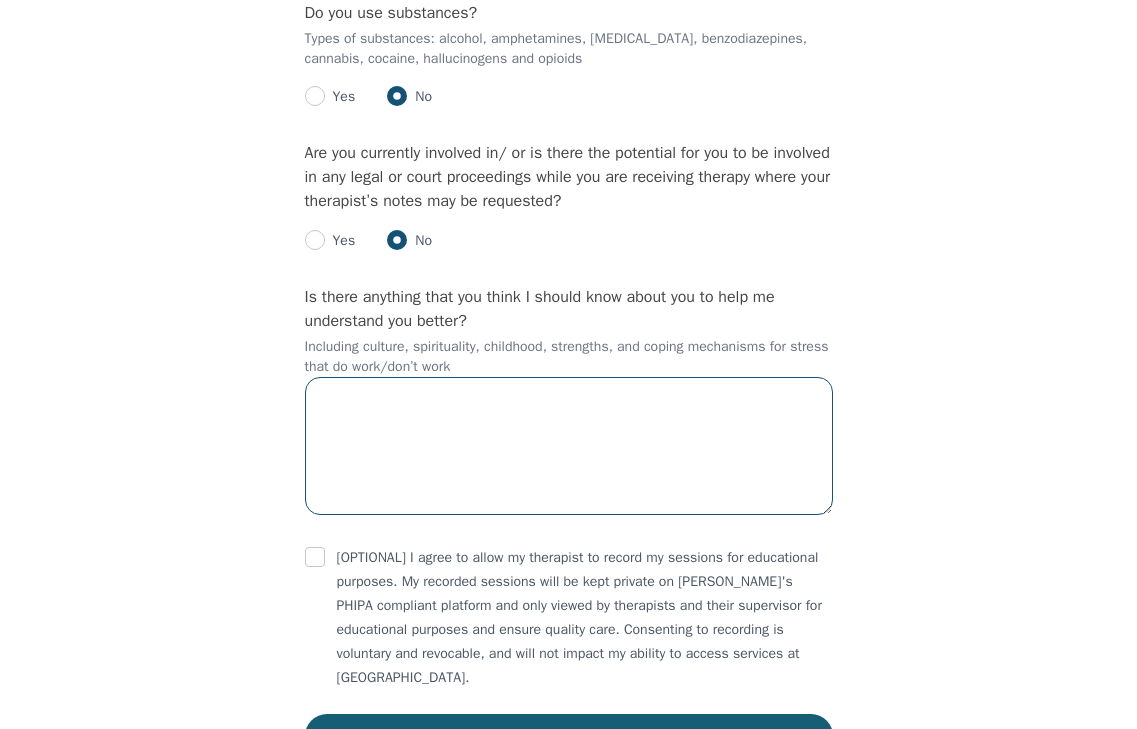click at bounding box center [569, 446] 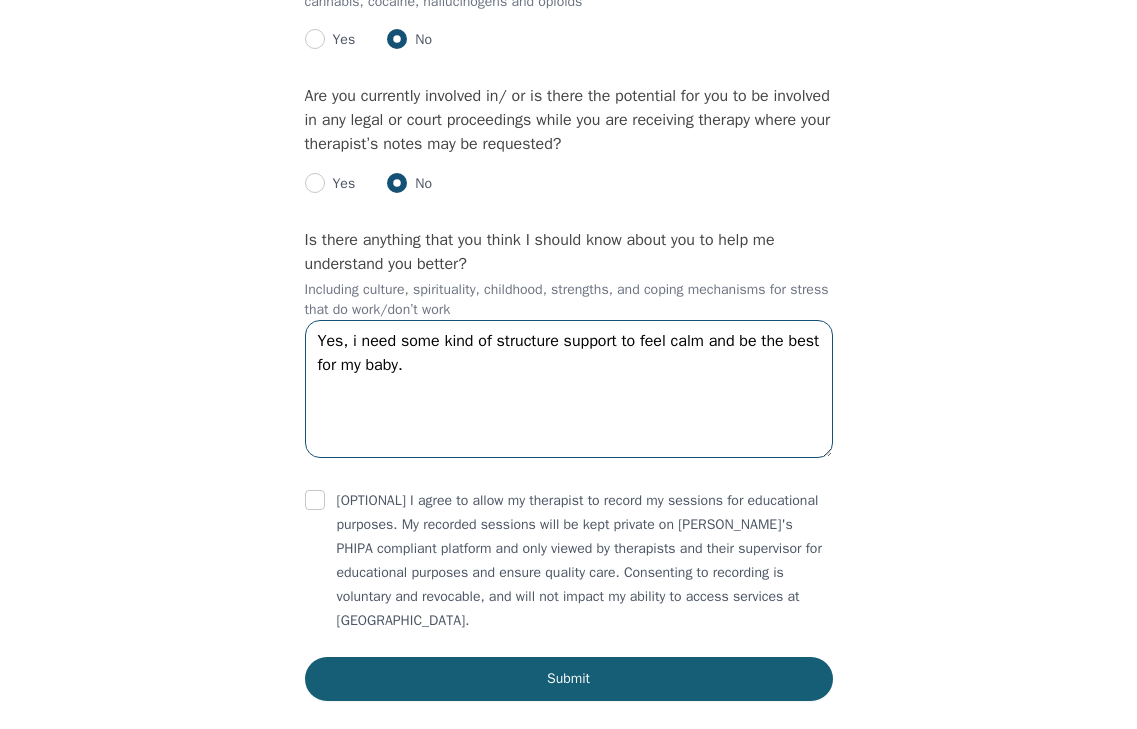 scroll, scrollTop: 2915, scrollLeft: 0, axis: vertical 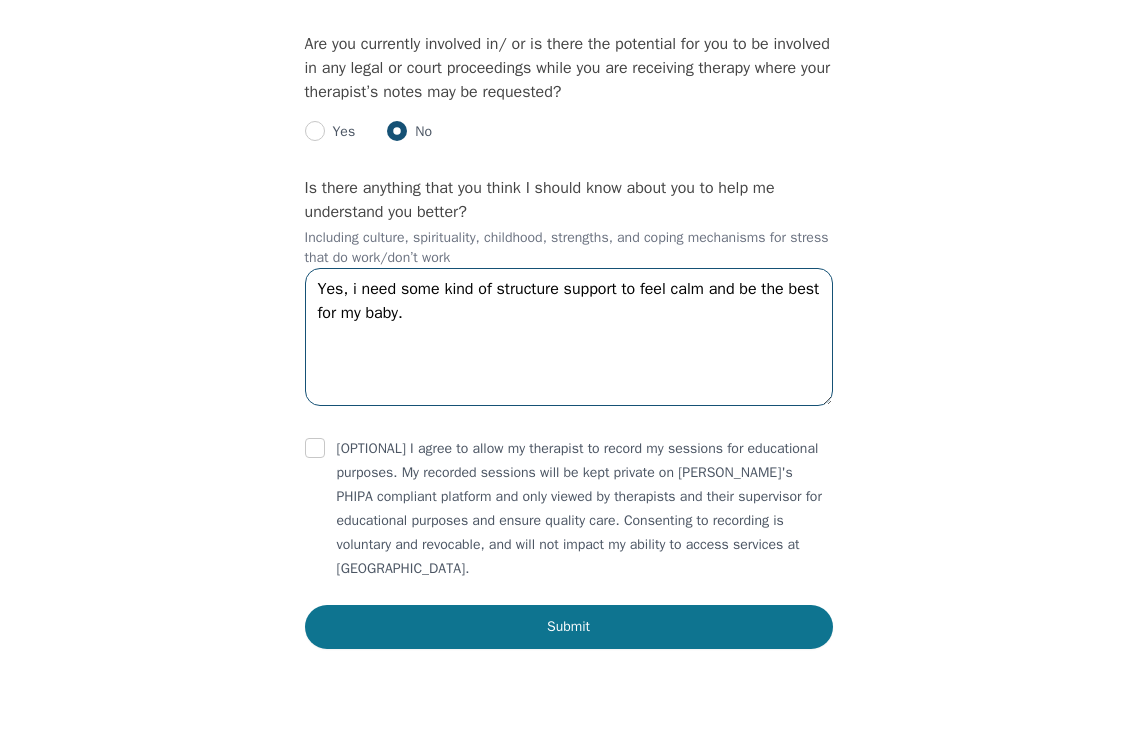 type on "Yes, i need some kind of structure support to feel calm and be the best for my baby." 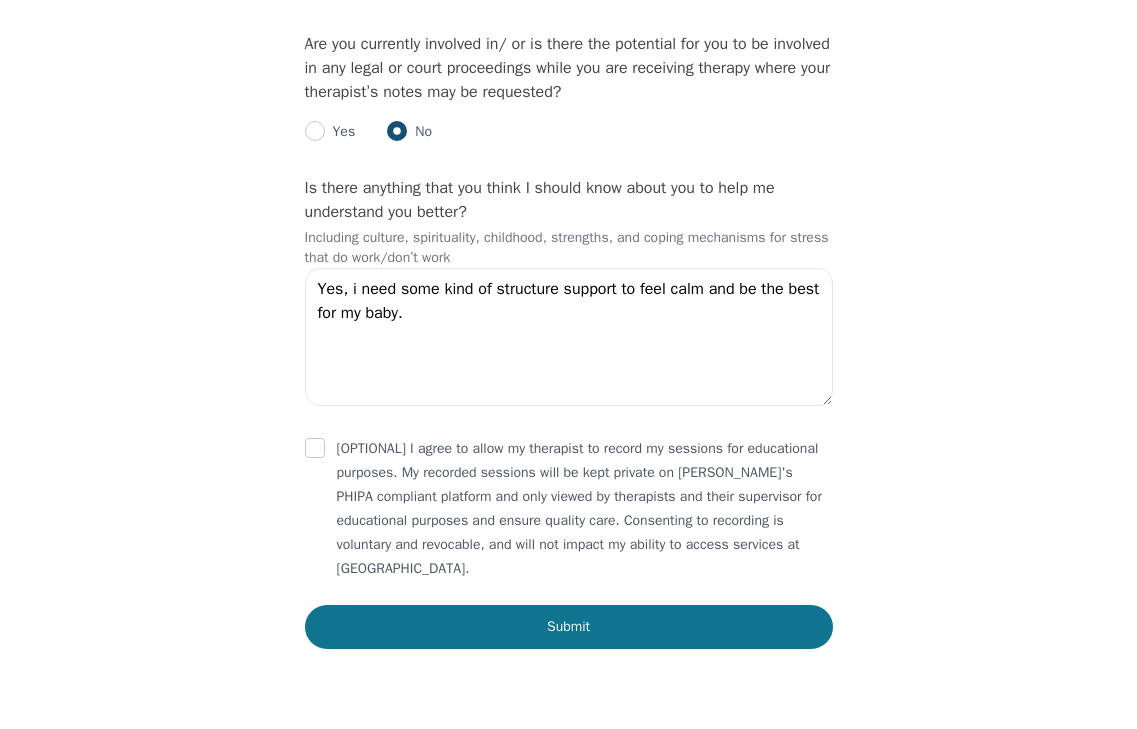 click on "Submit" at bounding box center [569, 627] 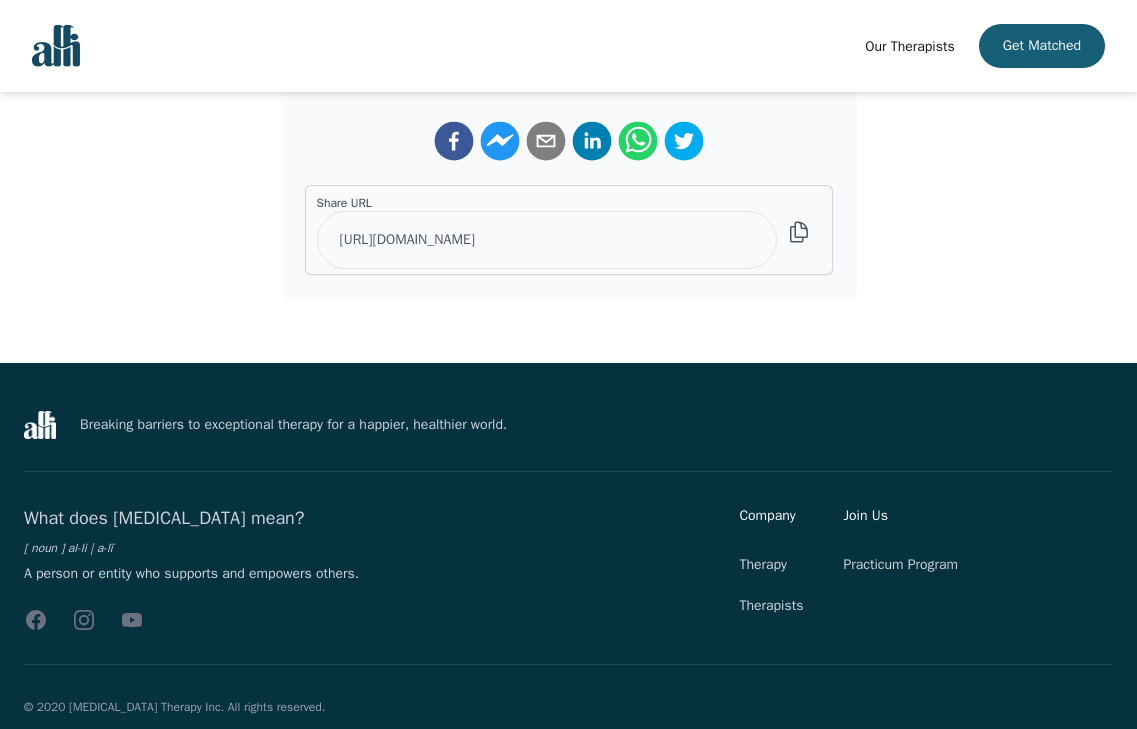 scroll, scrollTop: 0, scrollLeft: 0, axis: both 